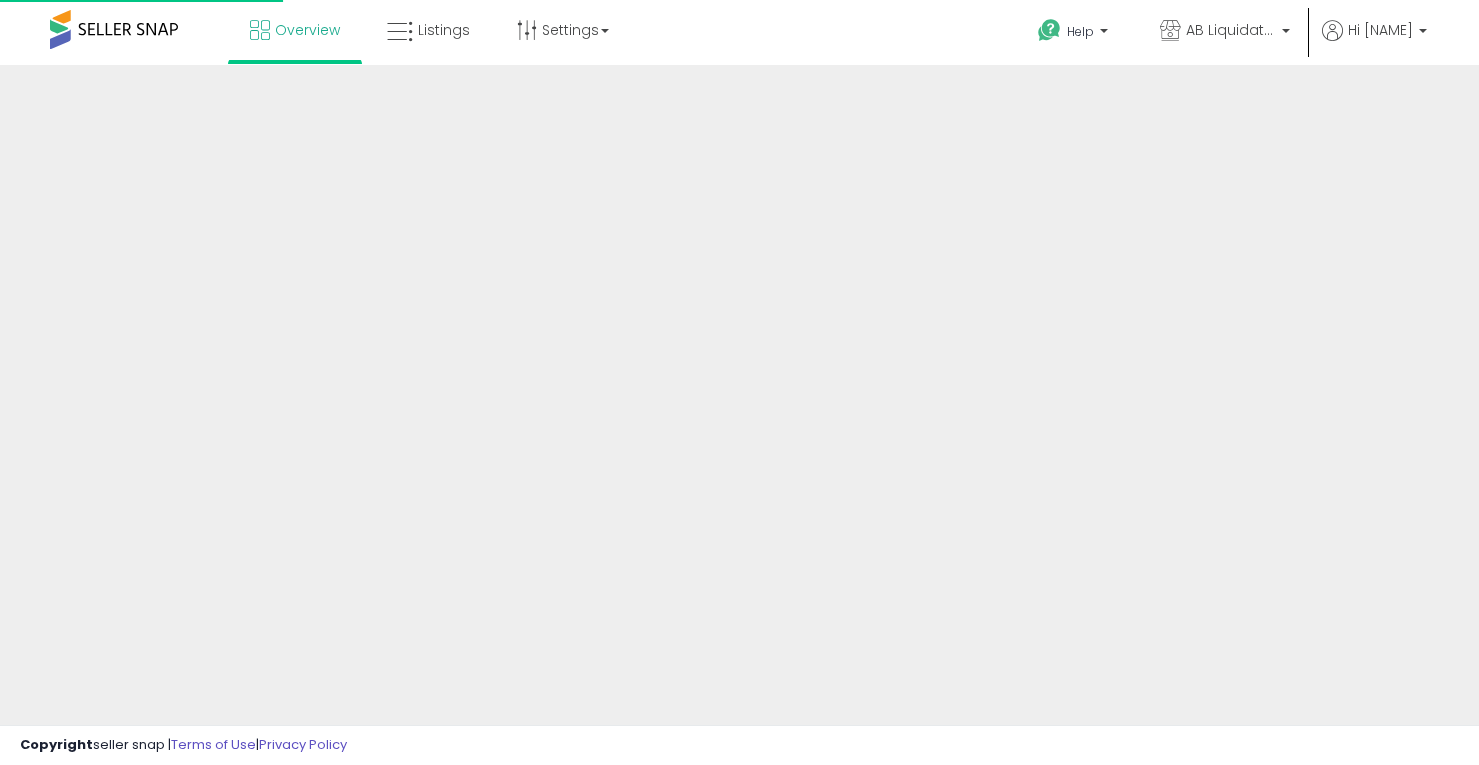 scroll, scrollTop: 0, scrollLeft: 0, axis: both 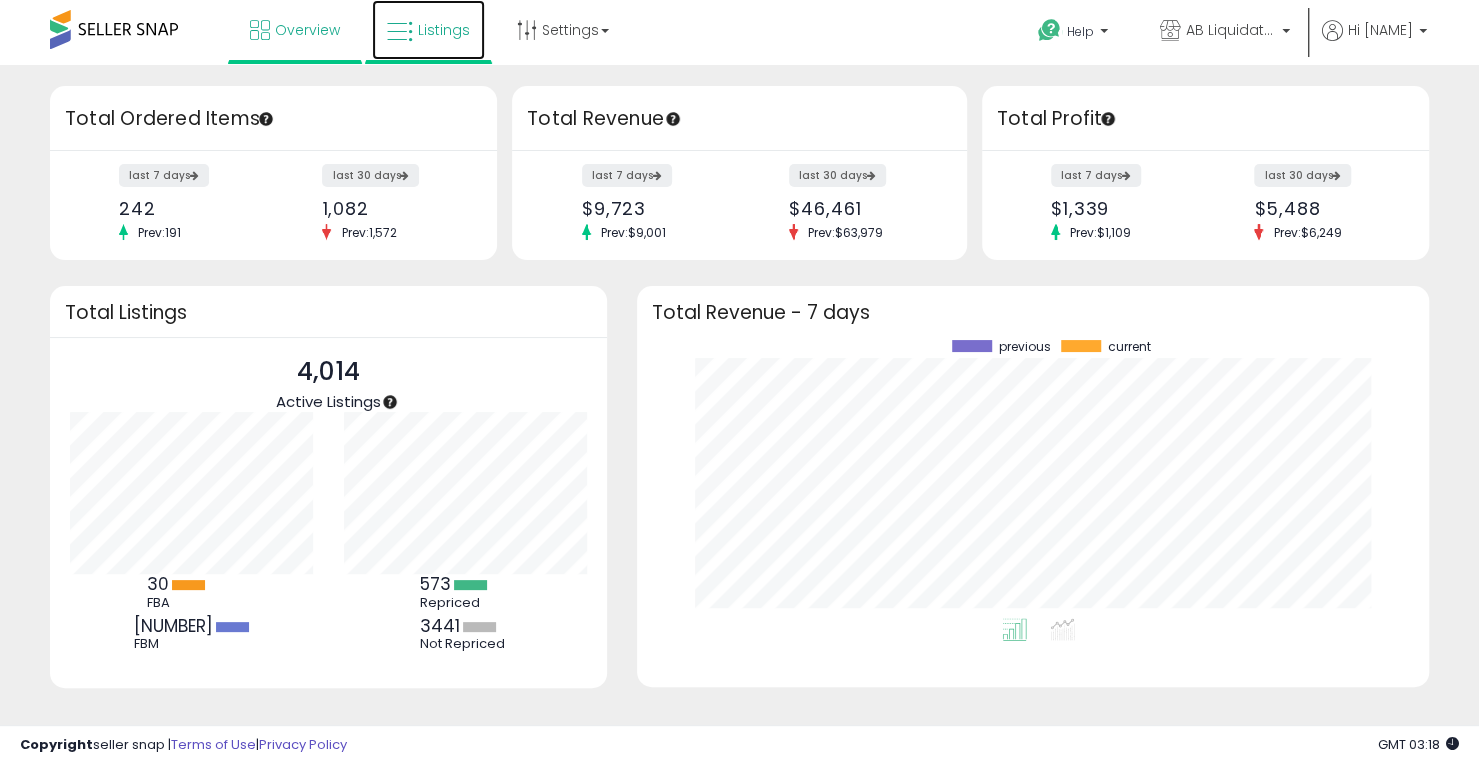 click on "Listings" at bounding box center (428, 30) 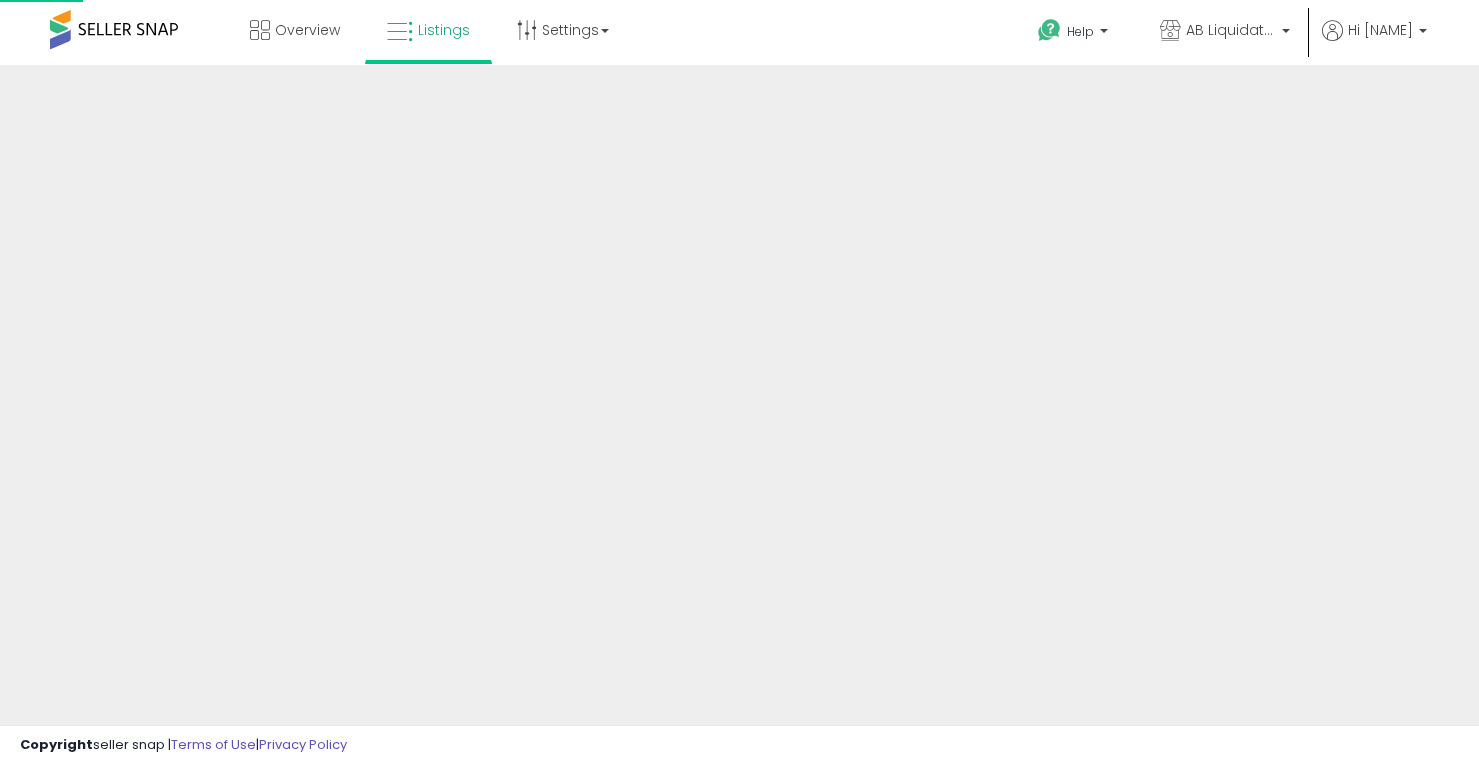 scroll, scrollTop: 0, scrollLeft: 0, axis: both 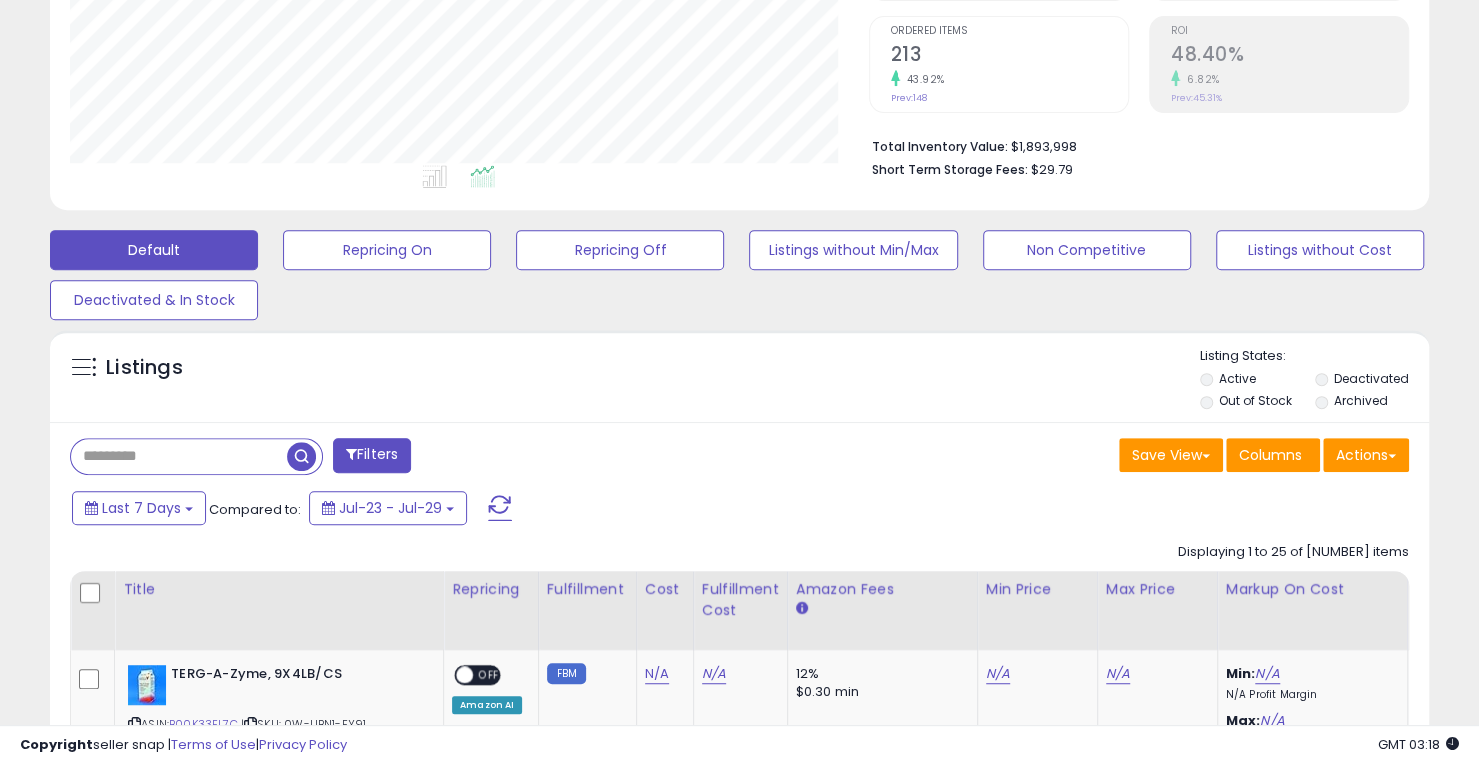 click at bounding box center [179, 456] 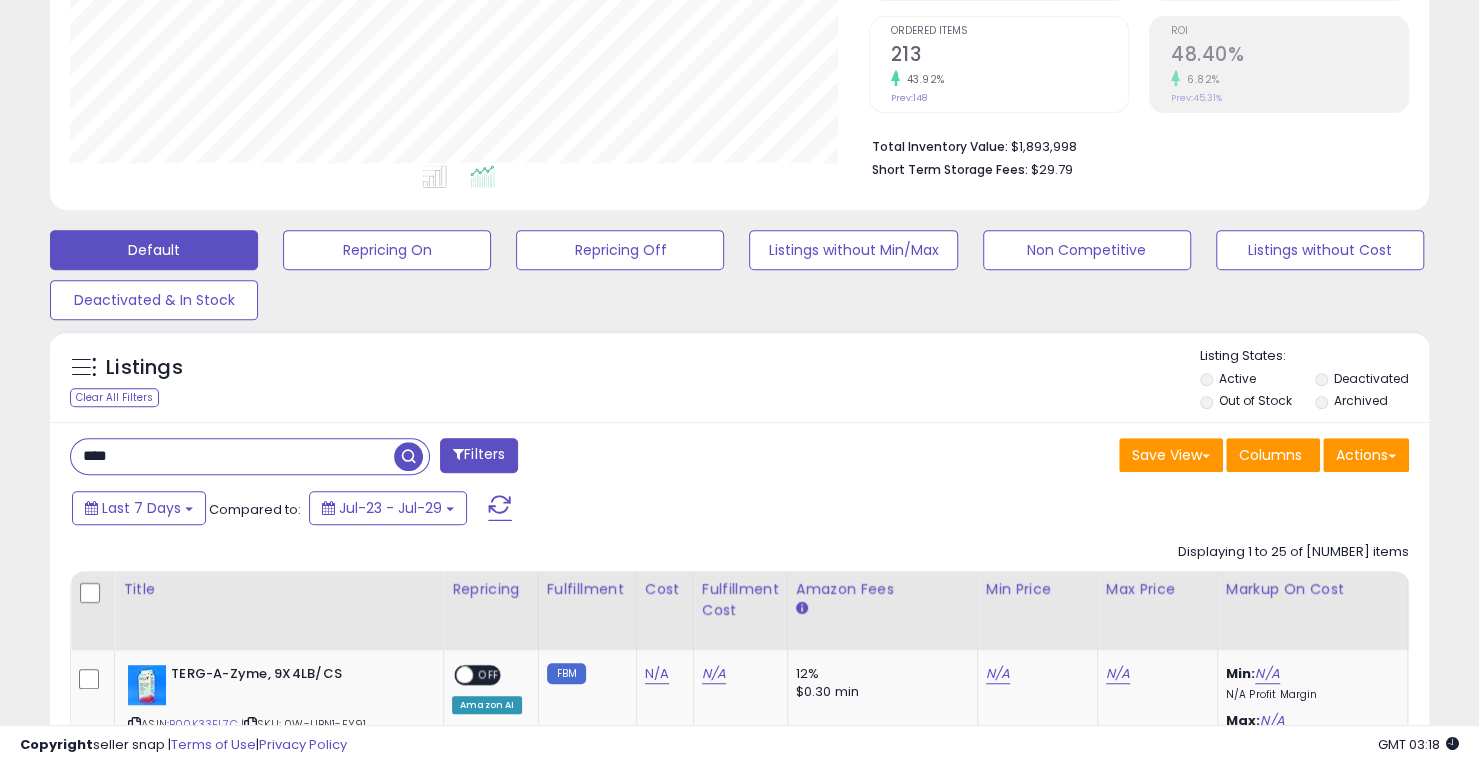 click on "****" at bounding box center [232, 456] 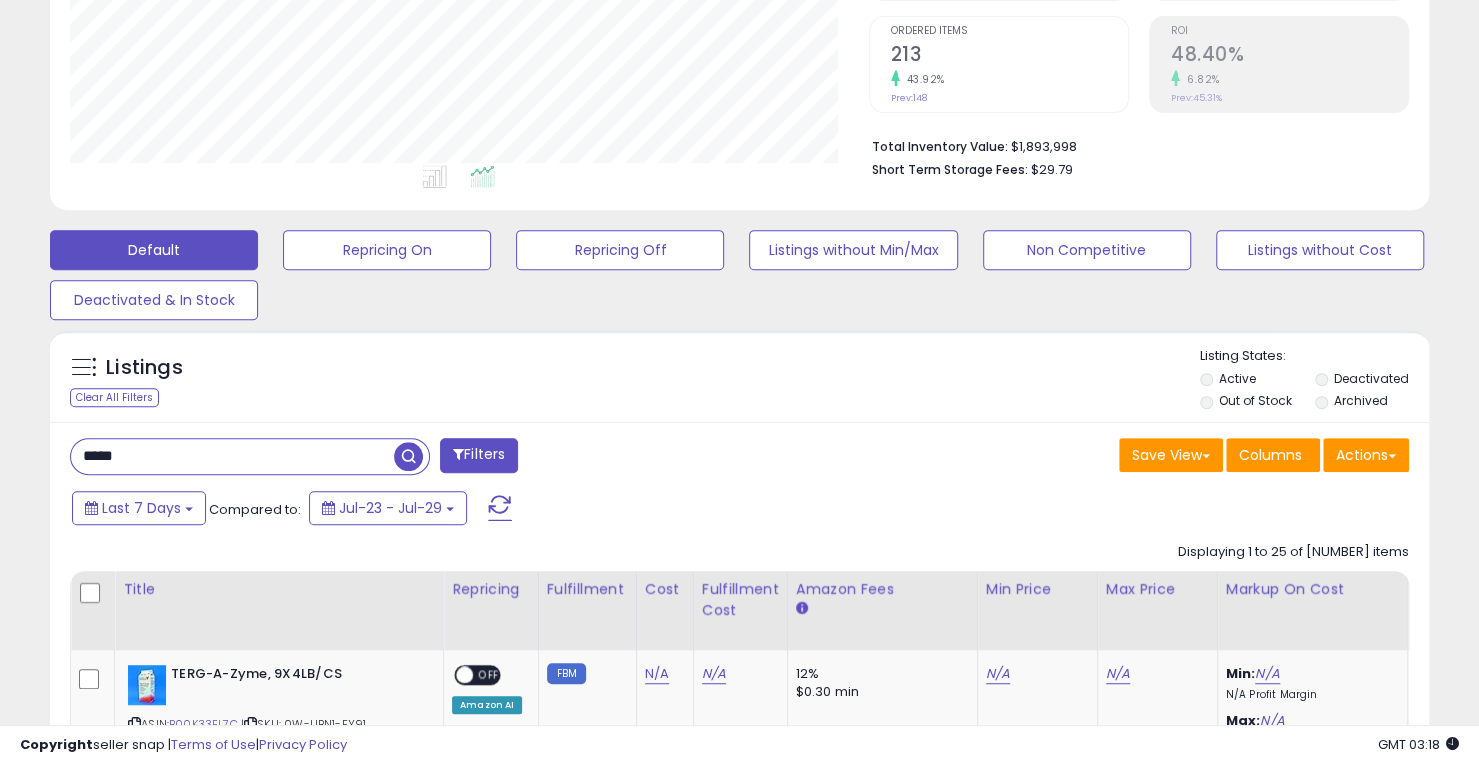 type on "*****" 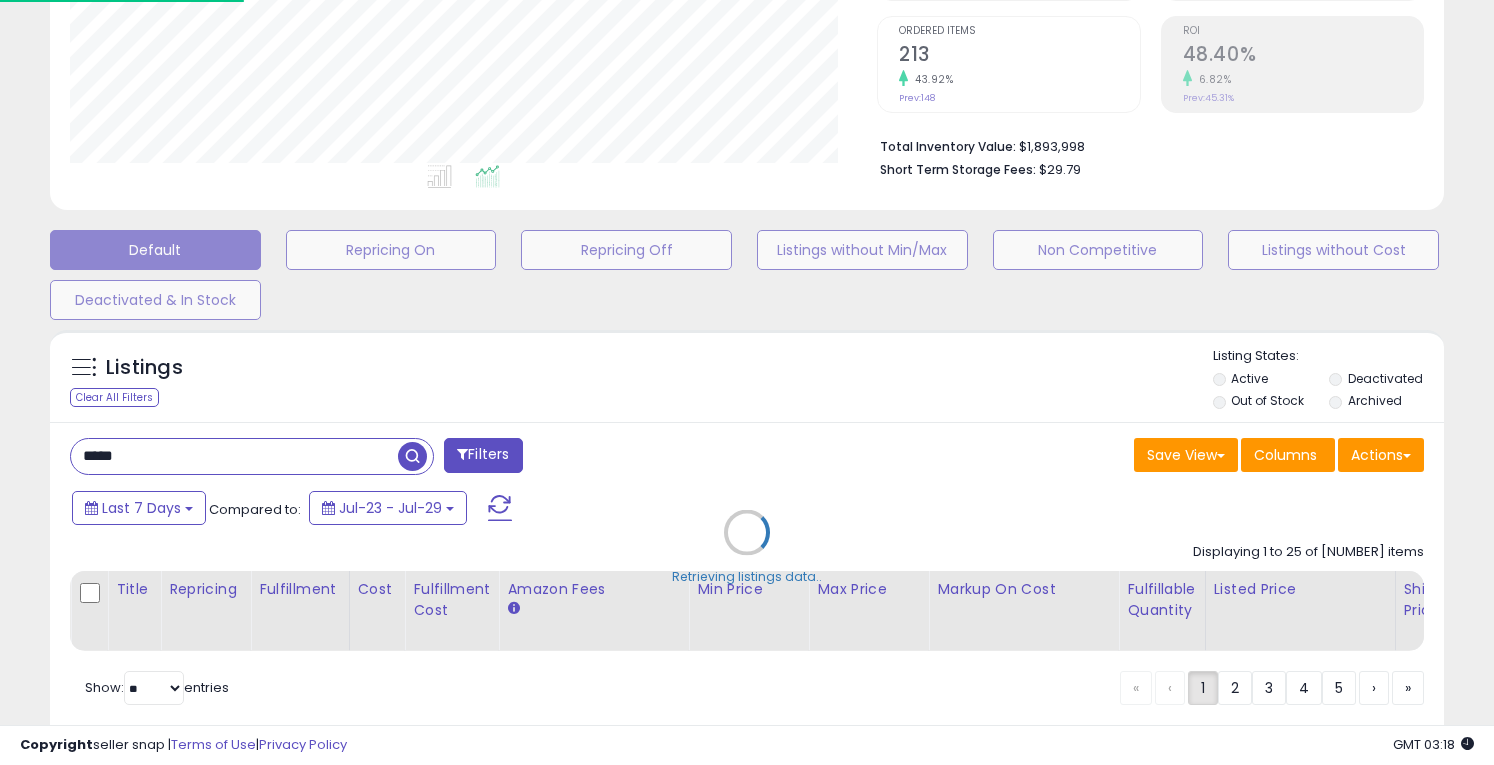 scroll, scrollTop: 999590, scrollLeft: 999192, axis: both 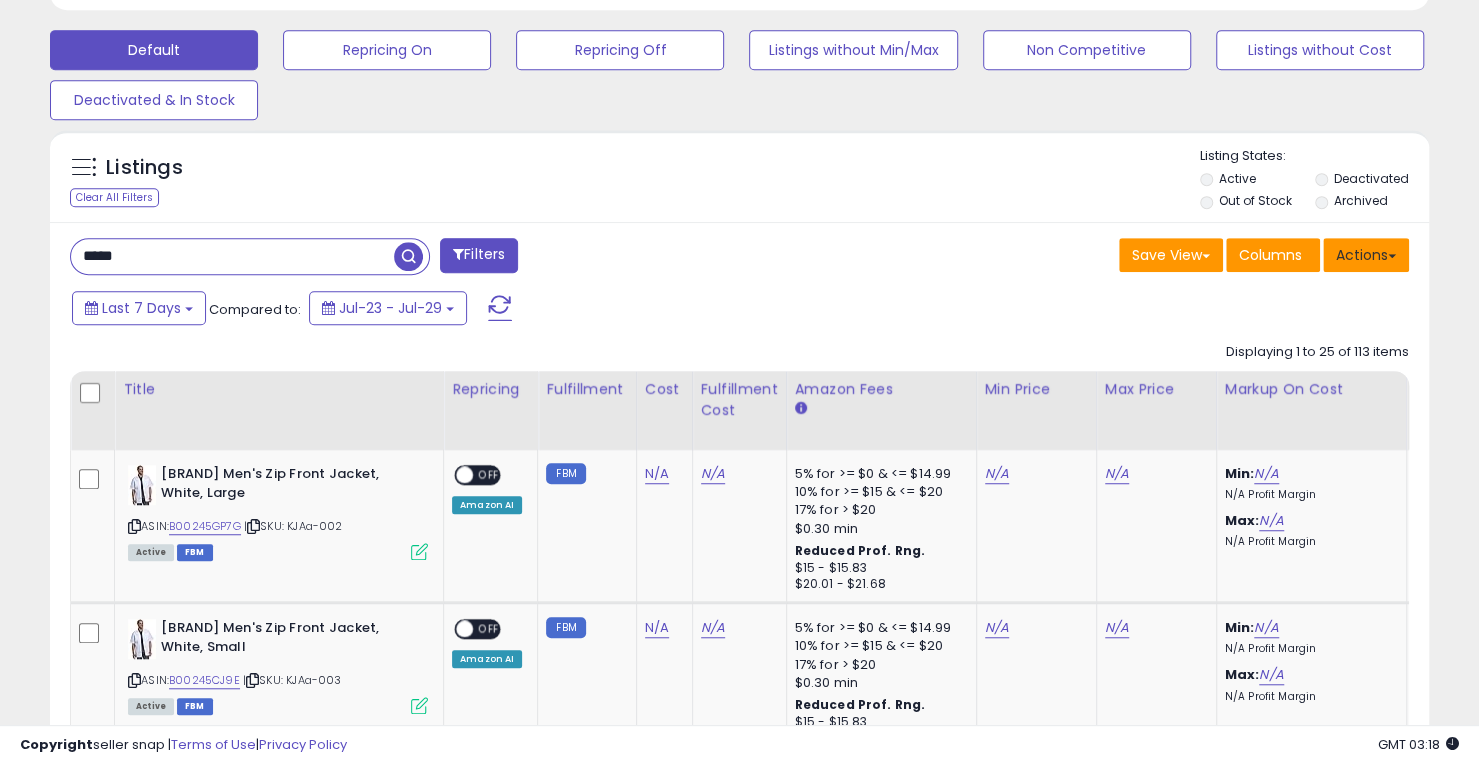 click at bounding box center [1392, 256] 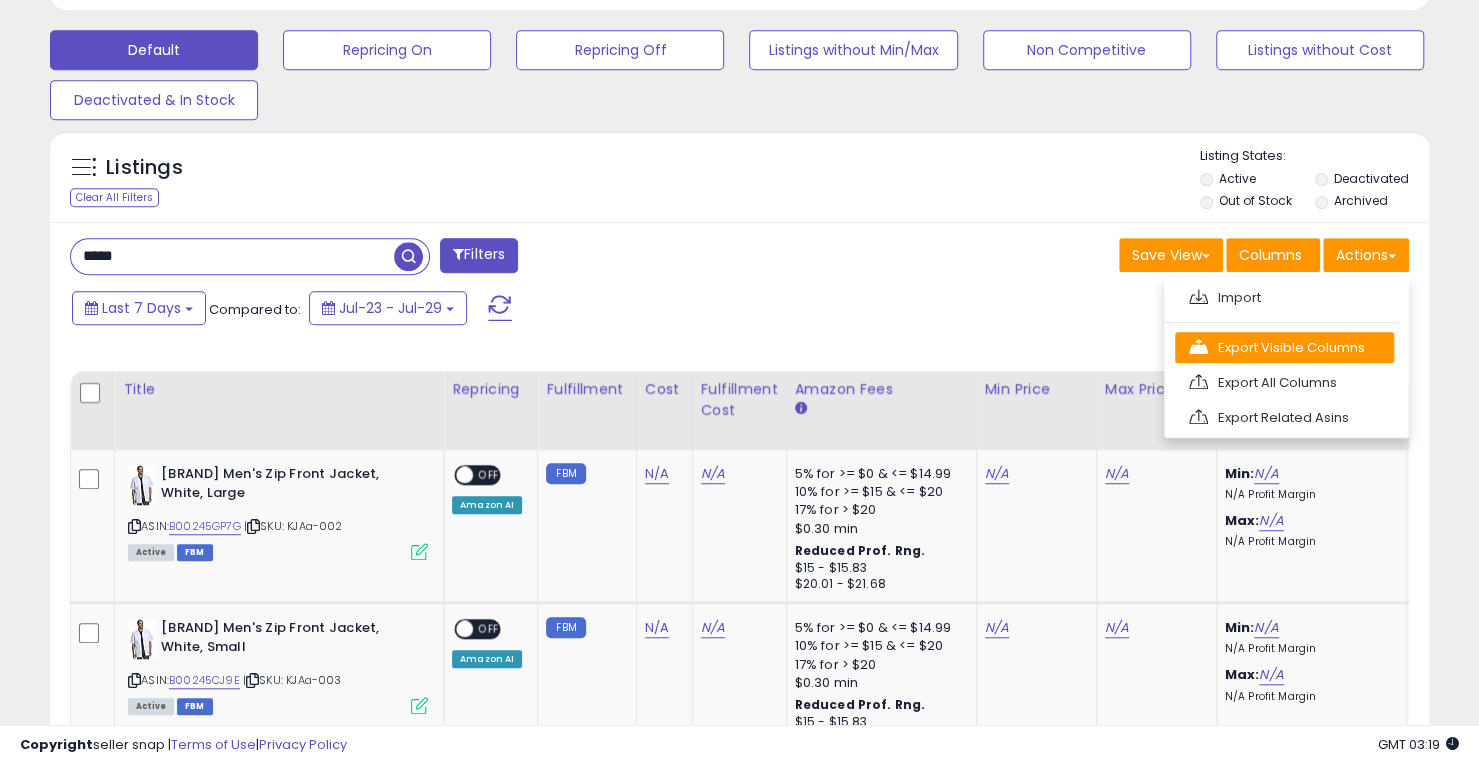 click on "Export Visible Columns" at bounding box center (1284, 347) 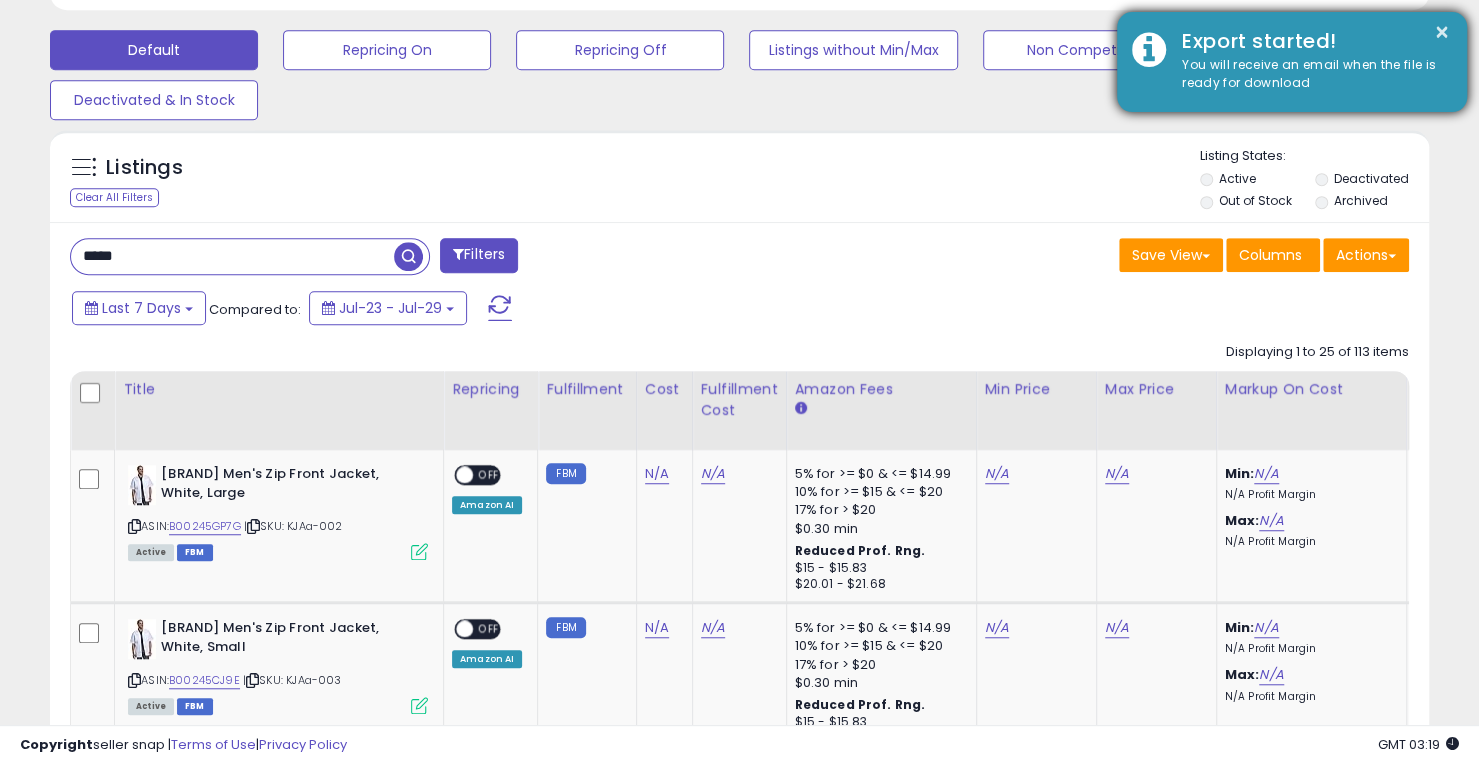 click on "You will receive an email when the file is ready for download" at bounding box center [1309, 74] 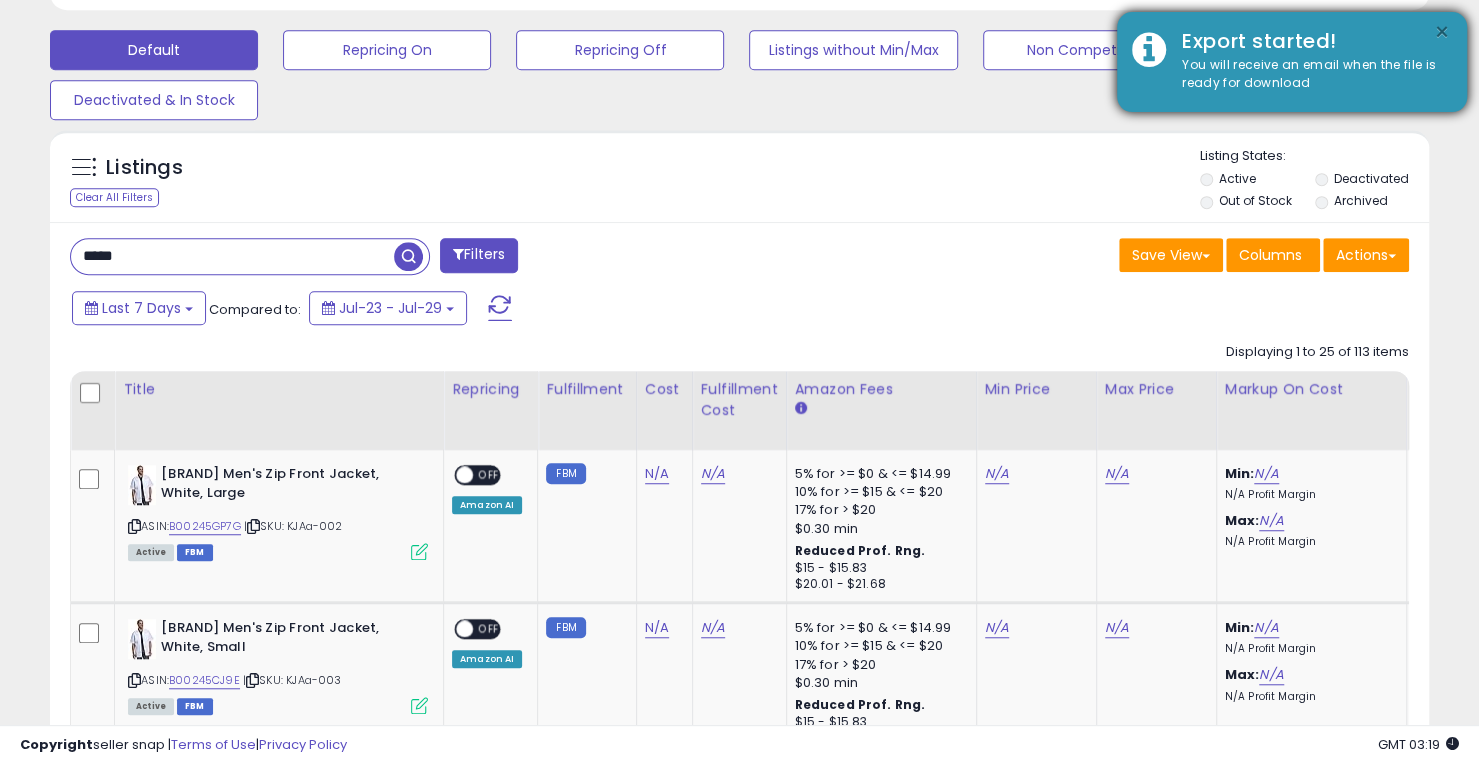click on "×" at bounding box center [1442, 32] 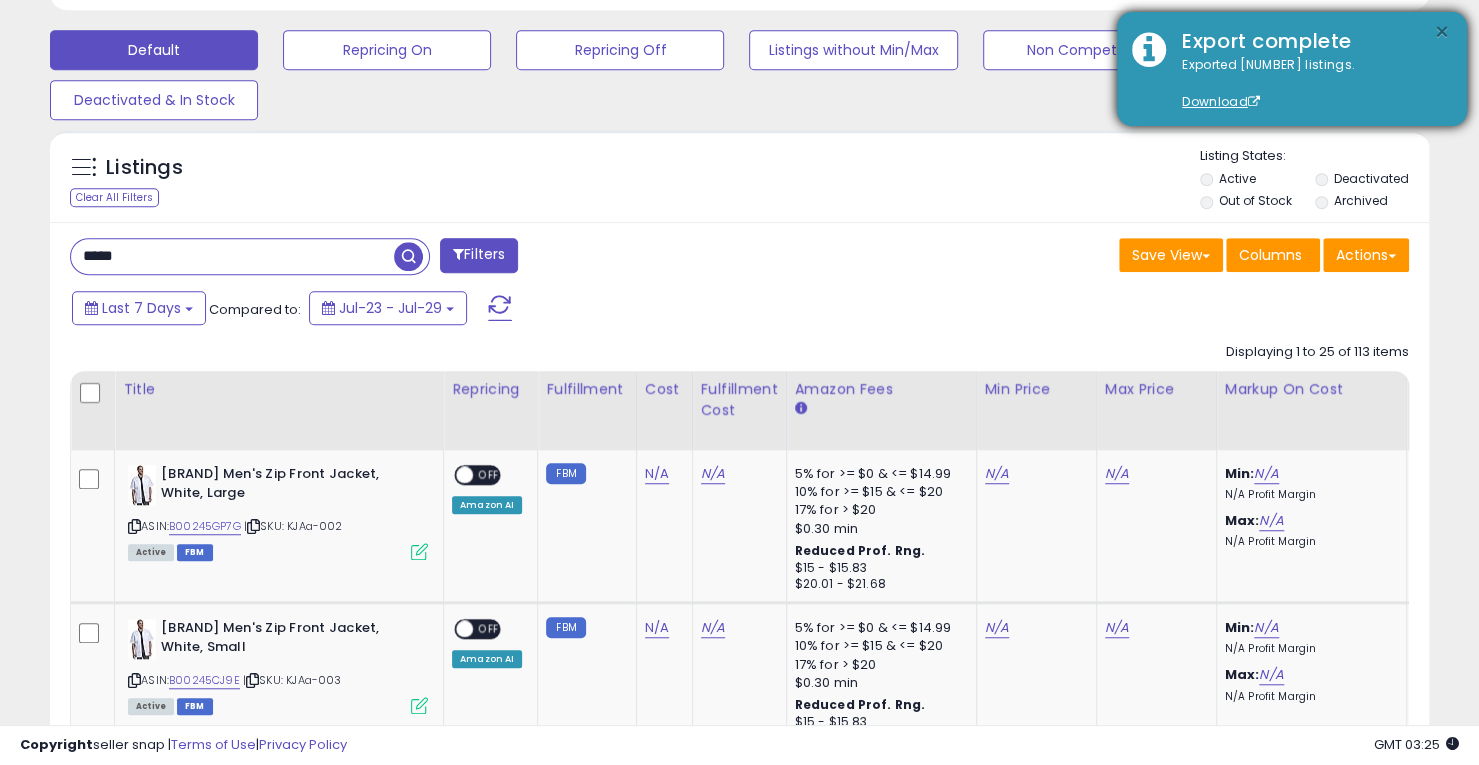 click on "×" at bounding box center [1442, 32] 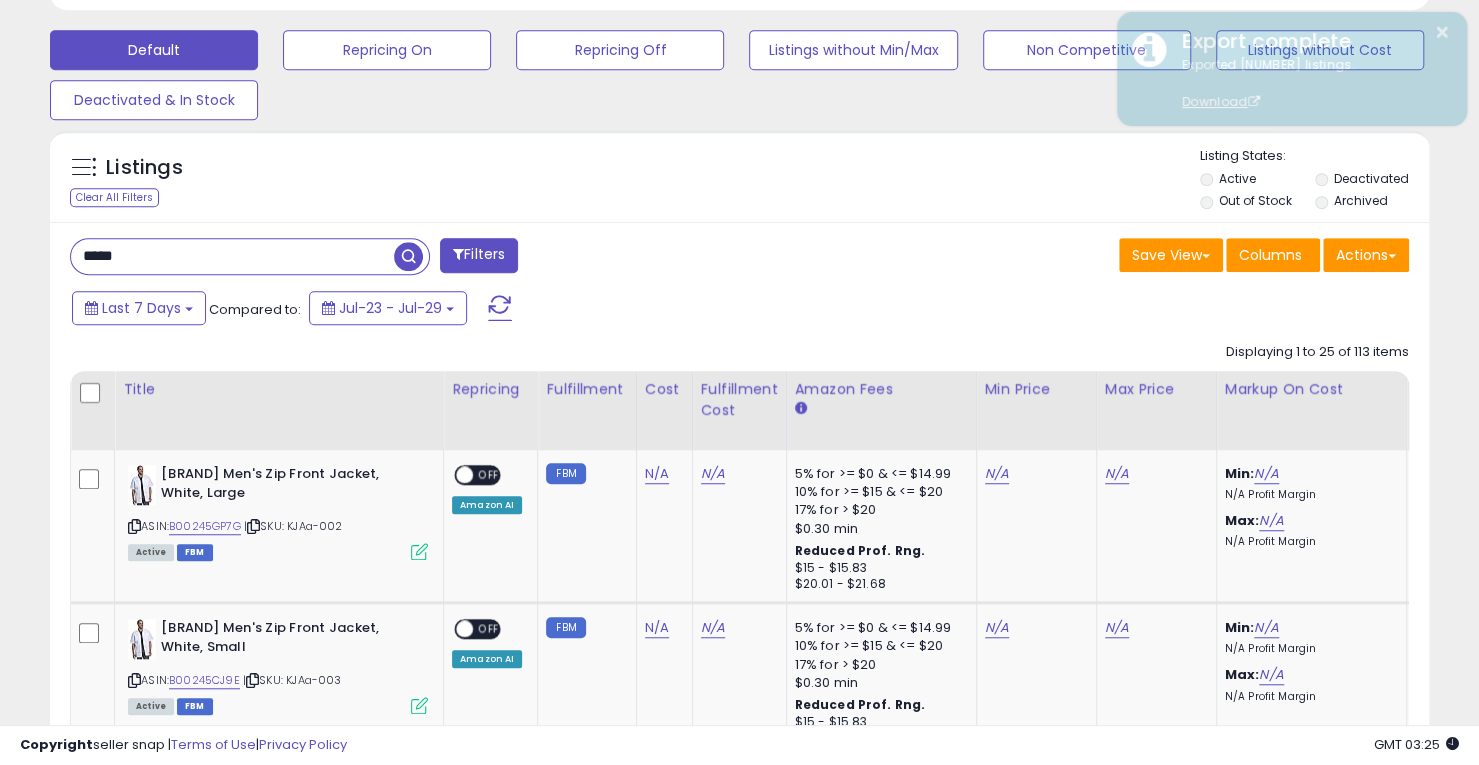 click on "Actions
Import
Export Visible Columns
Export All Columns
Export Related Asins" at bounding box center (1366, 257) 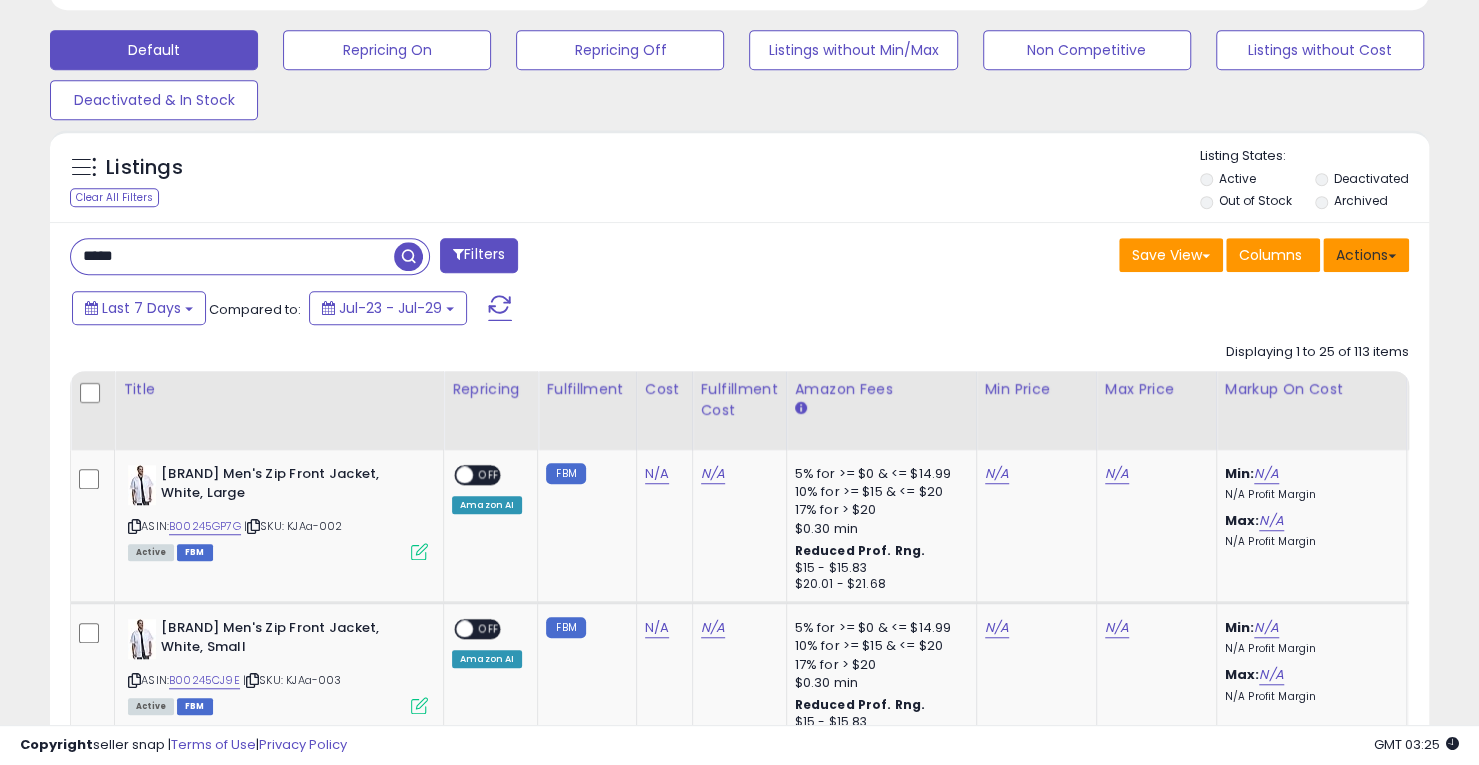 click on "Actions" at bounding box center (1366, 255) 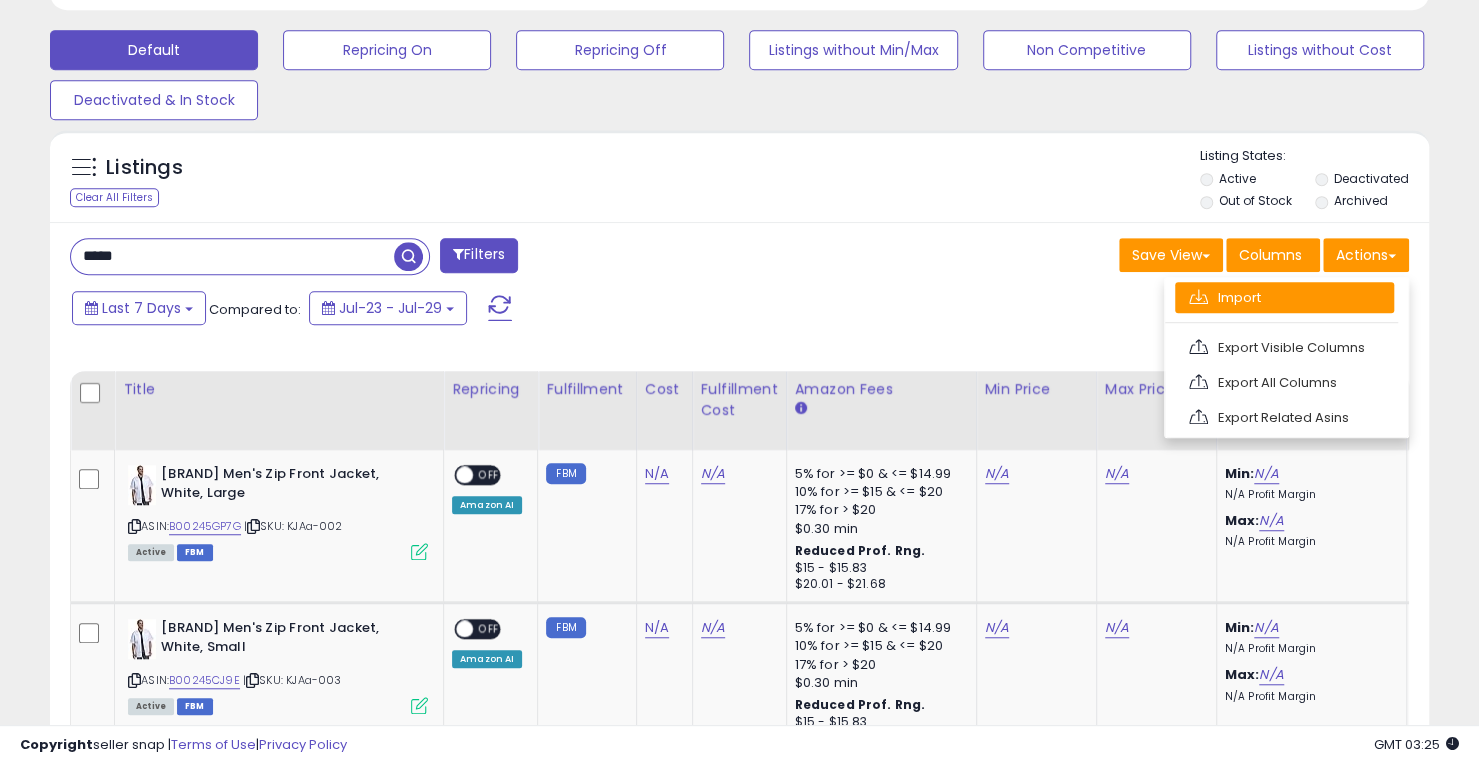 click on "Import" at bounding box center (1284, 297) 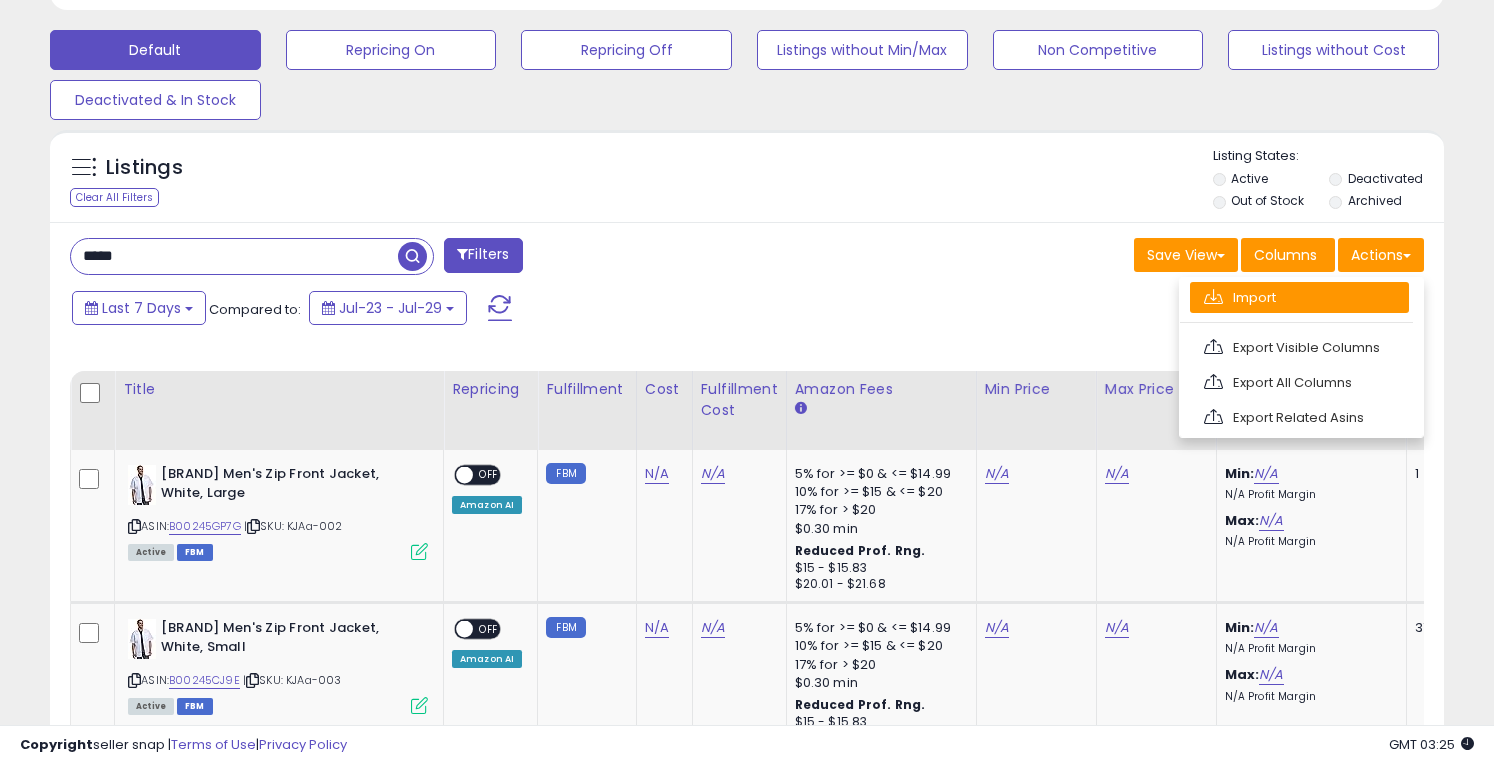scroll, scrollTop: 999590, scrollLeft: 999192, axis: both 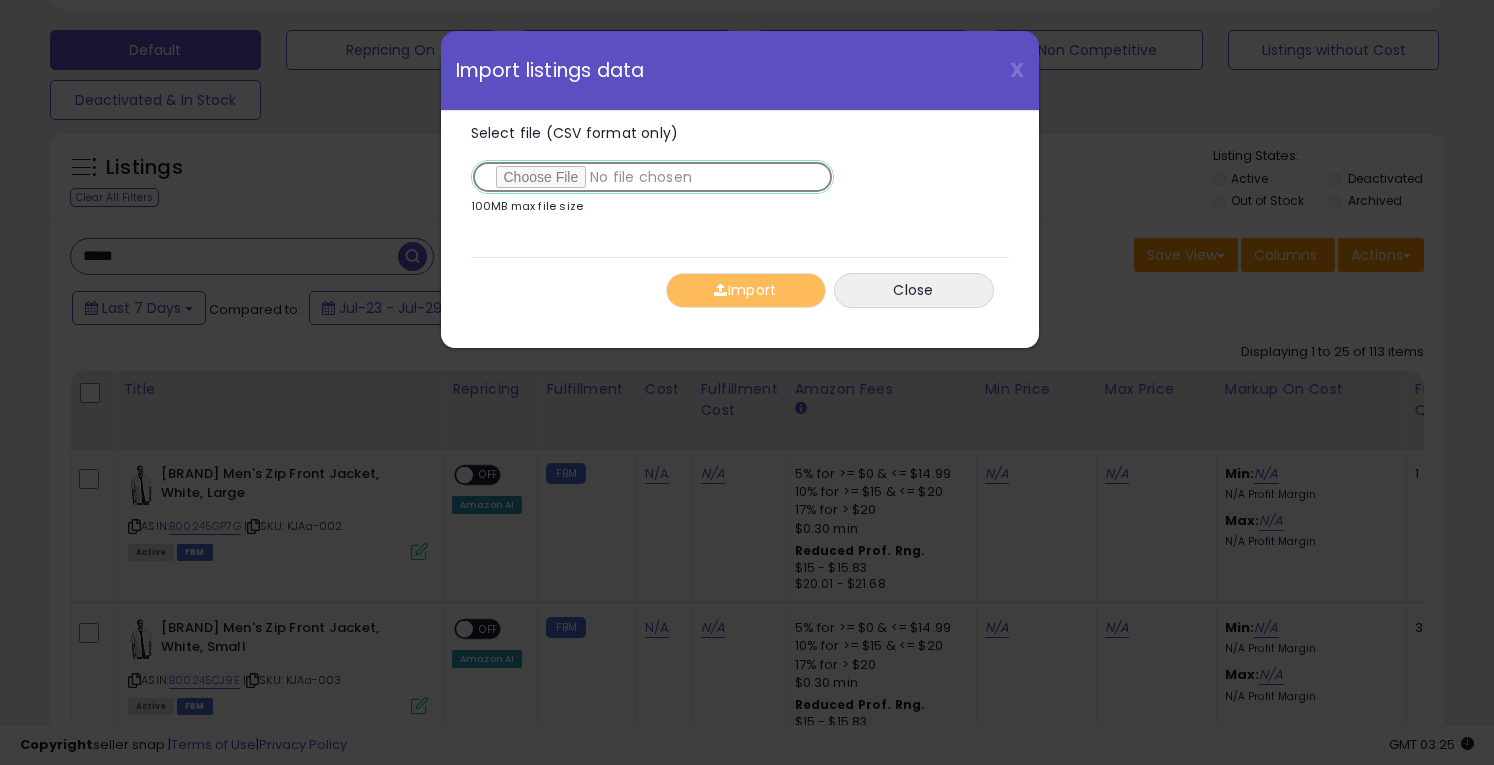 click on "Select file (CSV format only)" at bounding box center (652, 177) 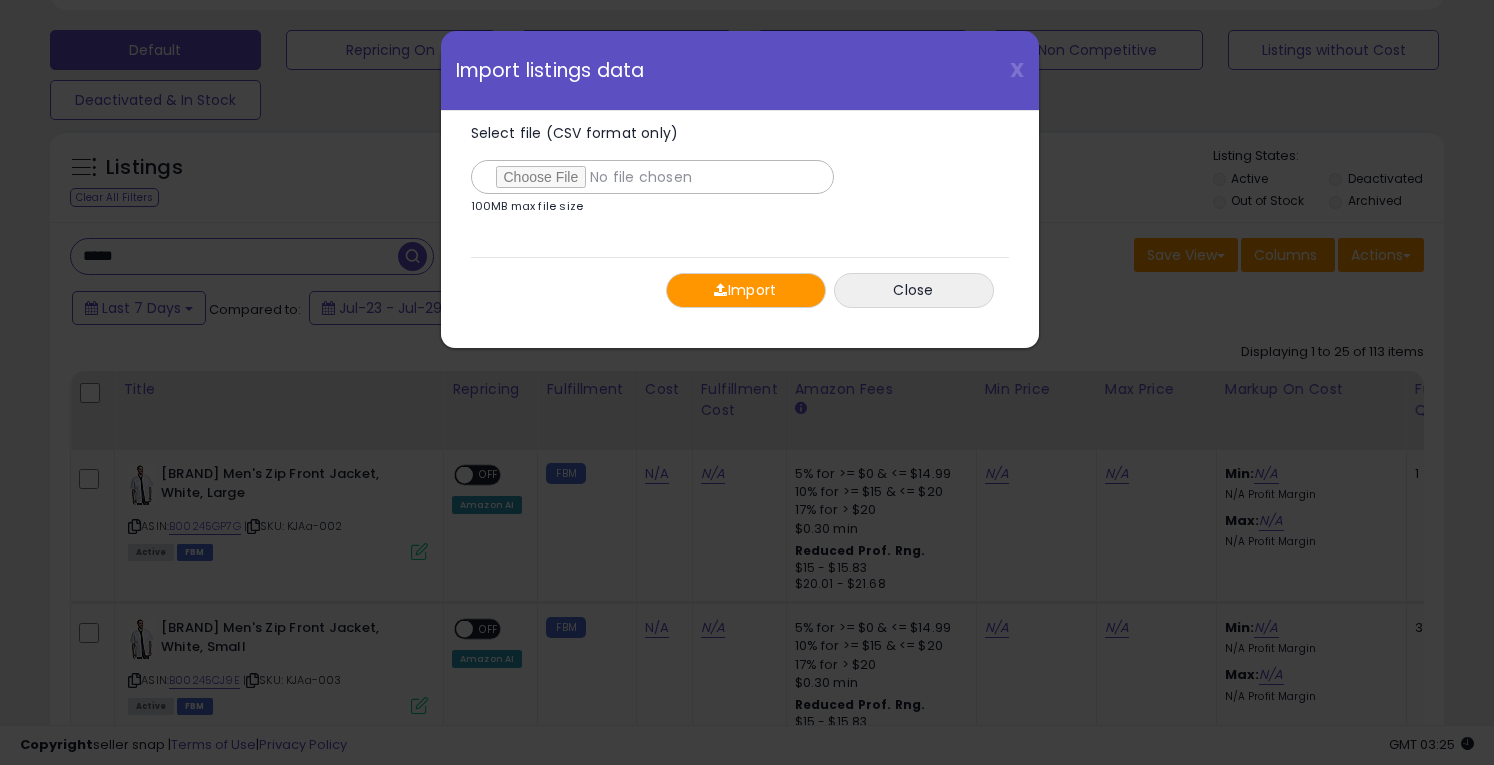 click on "Import" at bounding box center (746, 290) 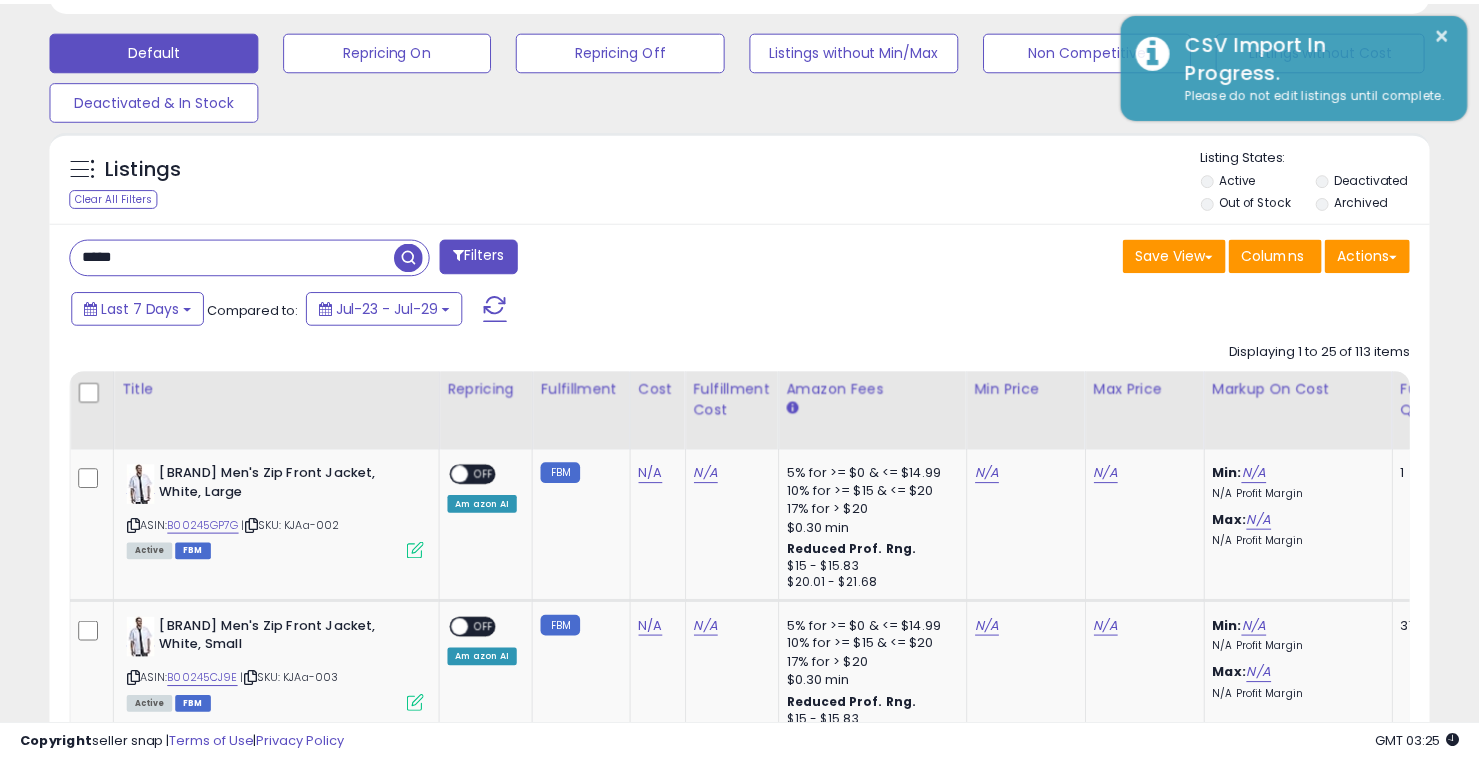 scroll, scrollTop: 410, scrollLeft: 798, axis: both 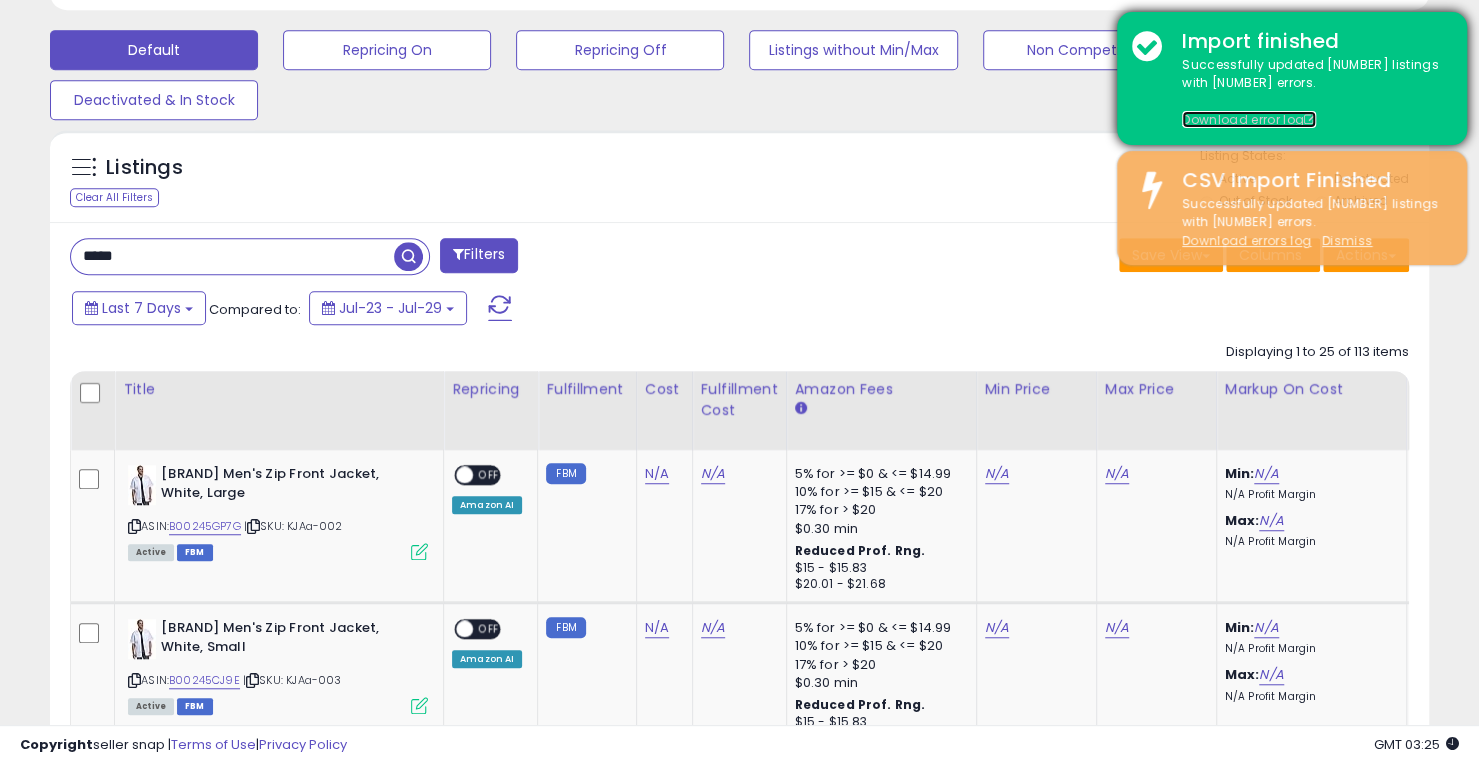 click on "Download error log" at bounding box center (1249, 119) 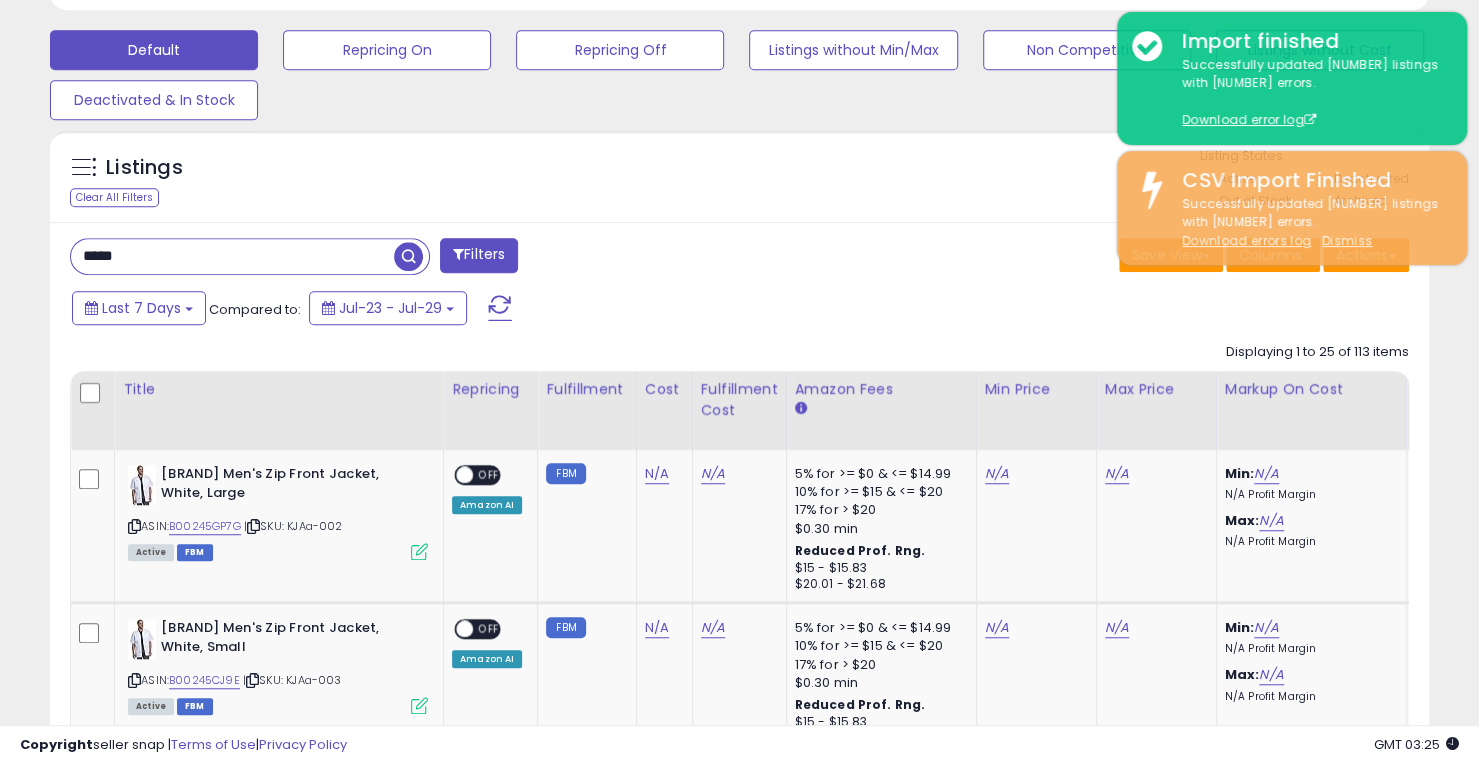 click on "*****" at bounding box center [232, 256] 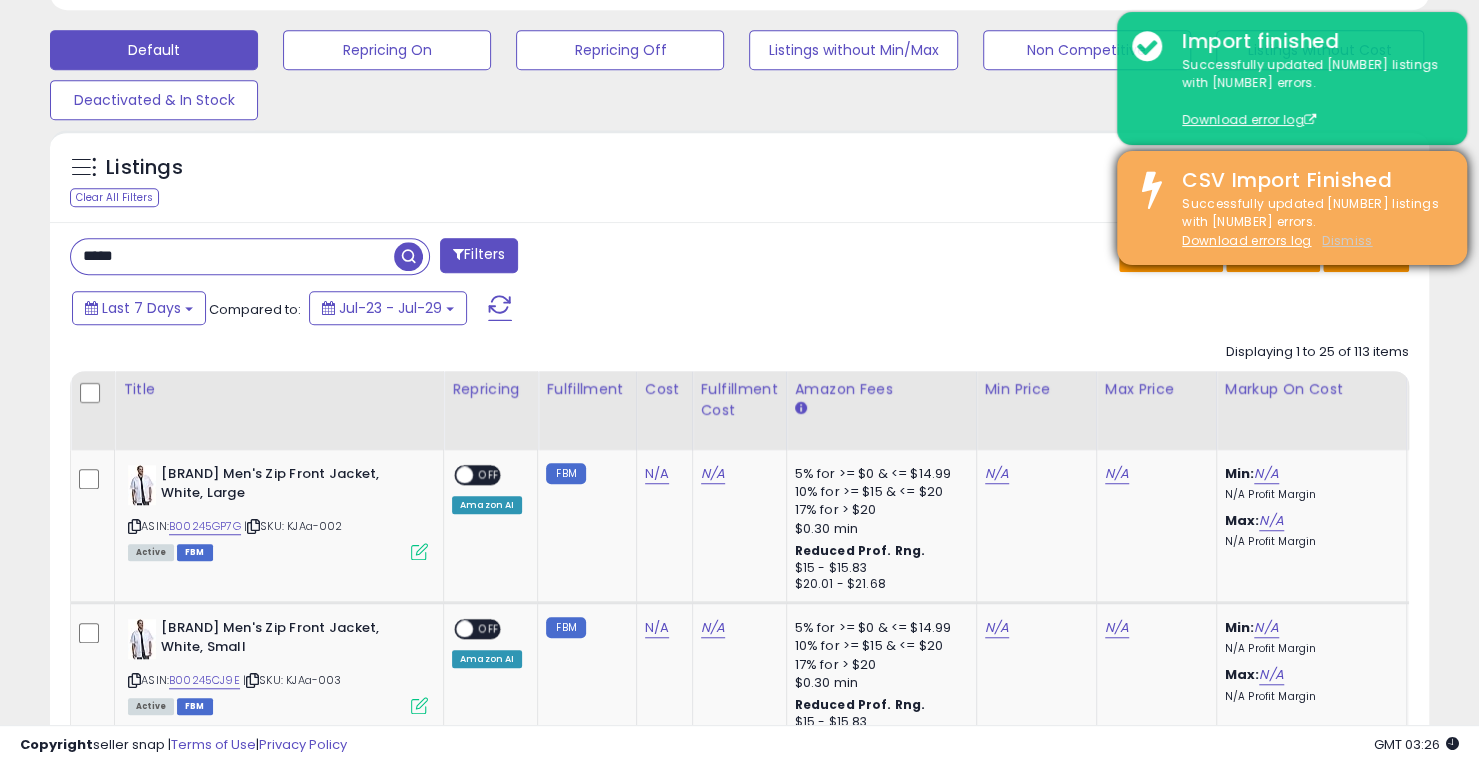 click on "Dismiss" at bounding box center [1347, 240] 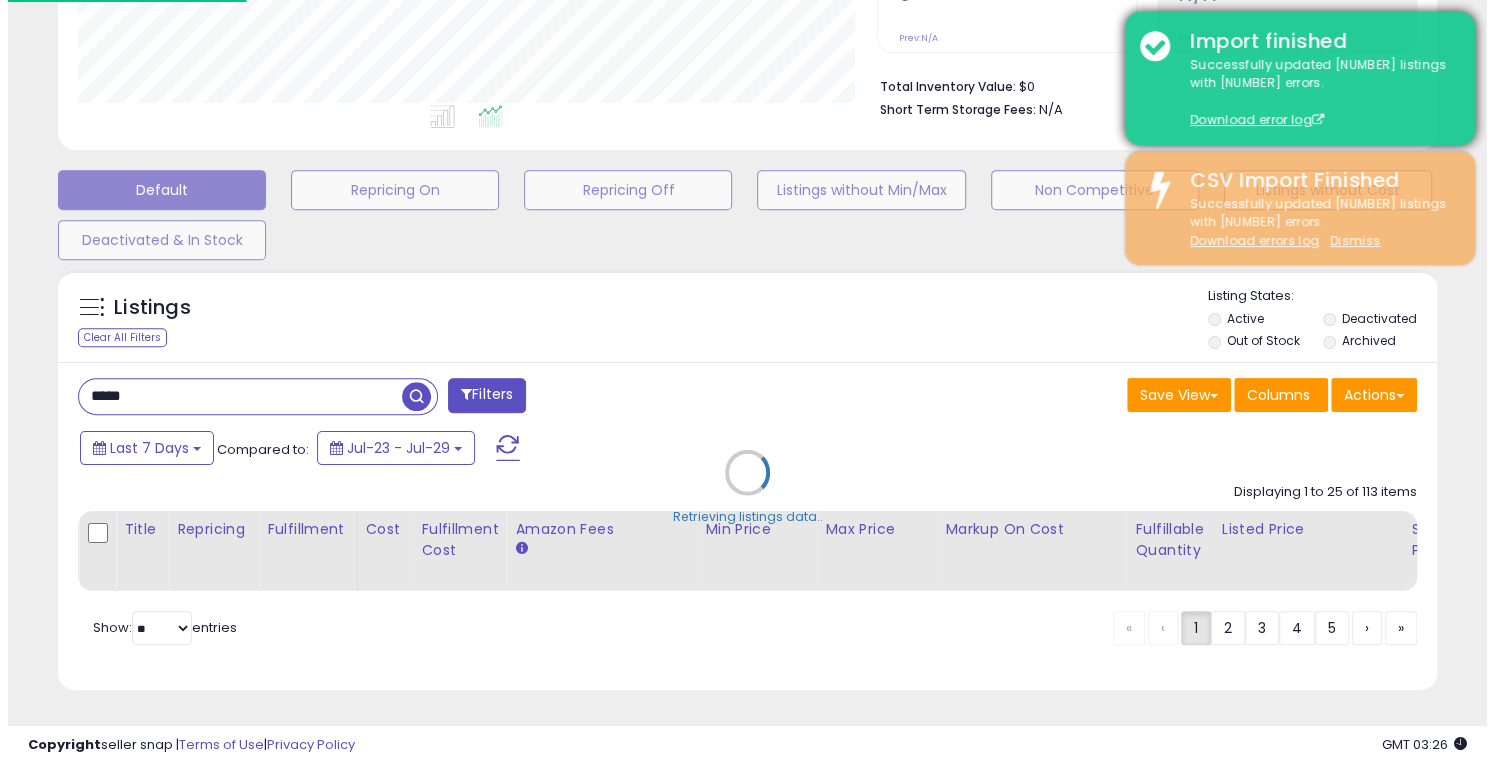 scroll, scrollTop: 472, scrollLeft: 0, axis: vertical 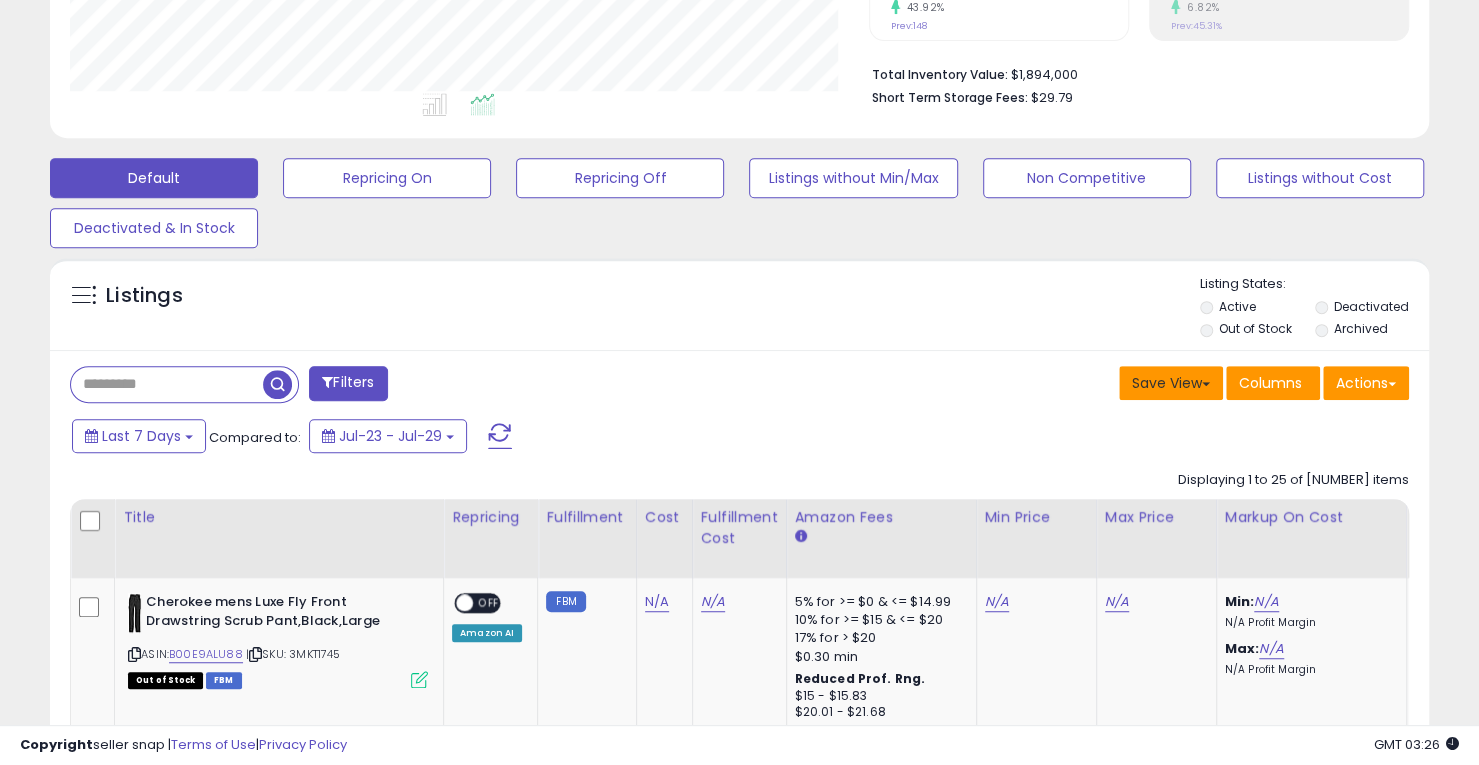 click on "Save View" at bounding box center [1171, 383] 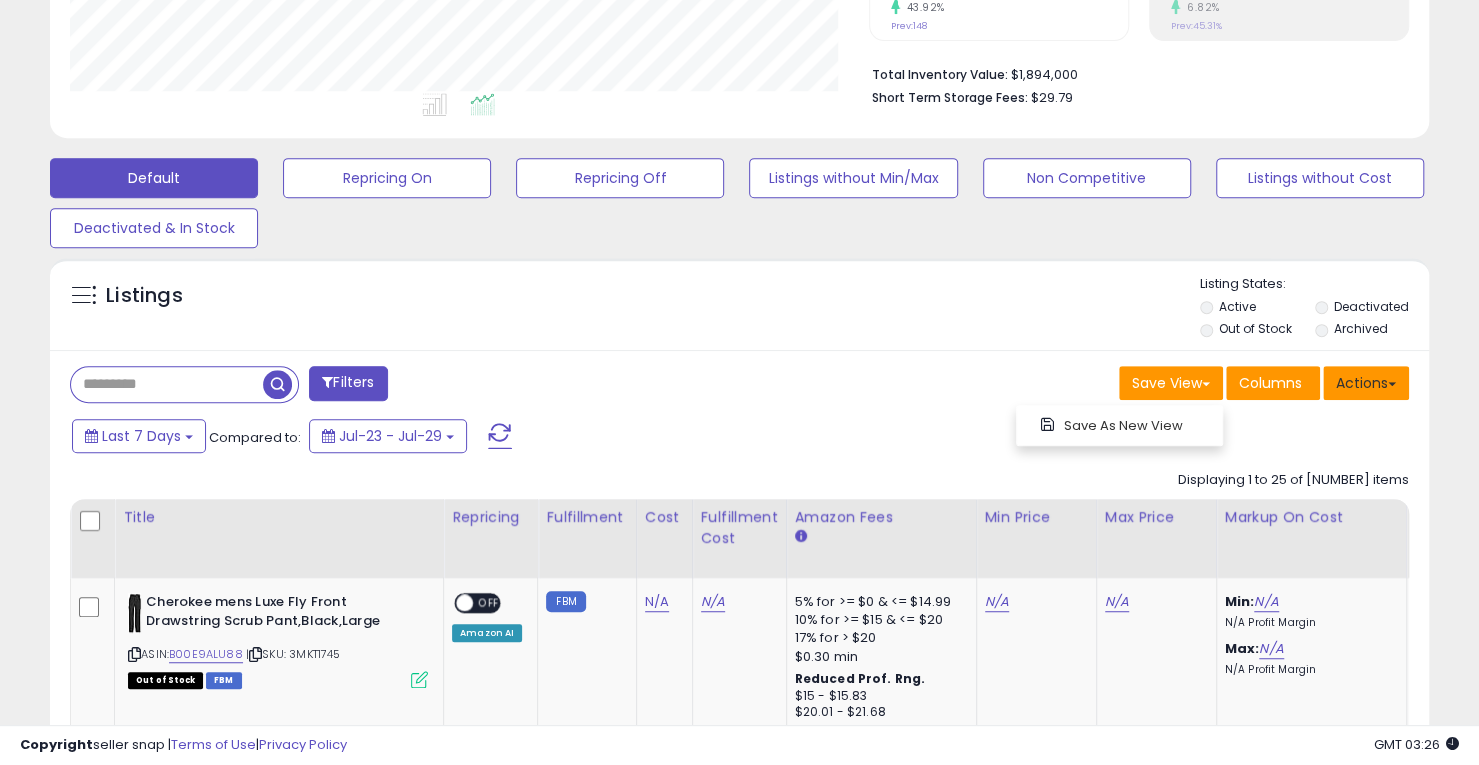 drag, startPoint x: 1393, startPoint y: 371, endPoint x: 1390, endPoint y: 382, distance: 11.401754 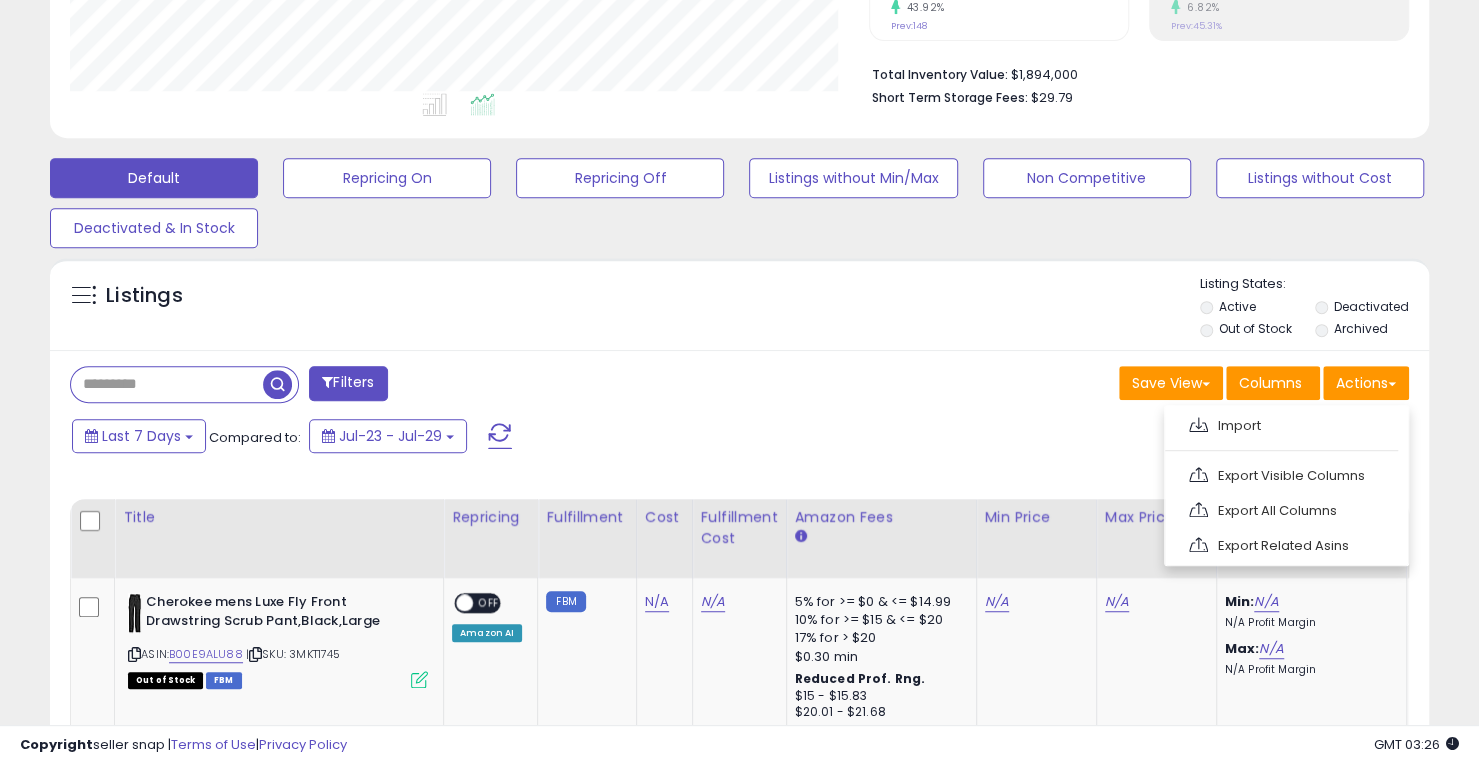 click at bounding box center (167, 384) 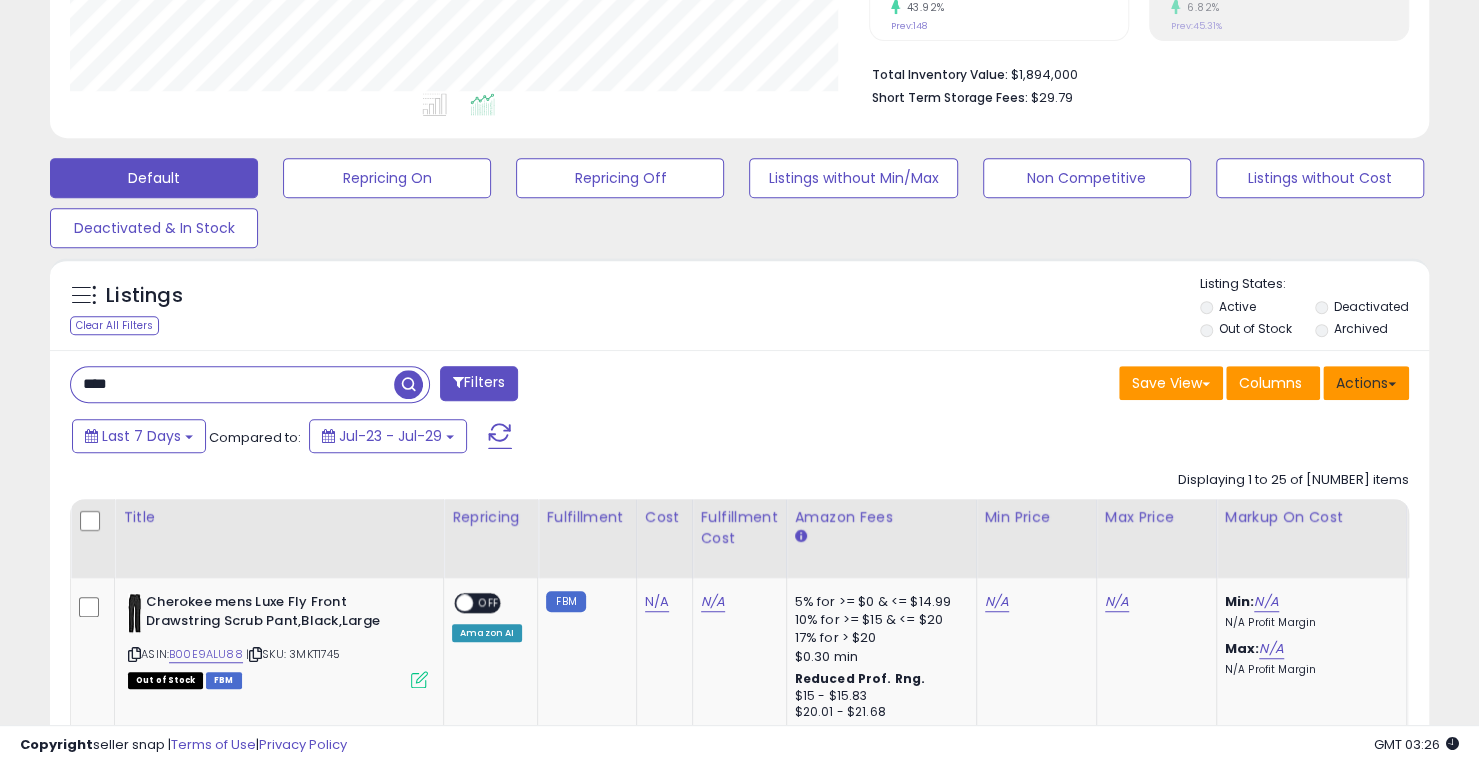 type on "****" 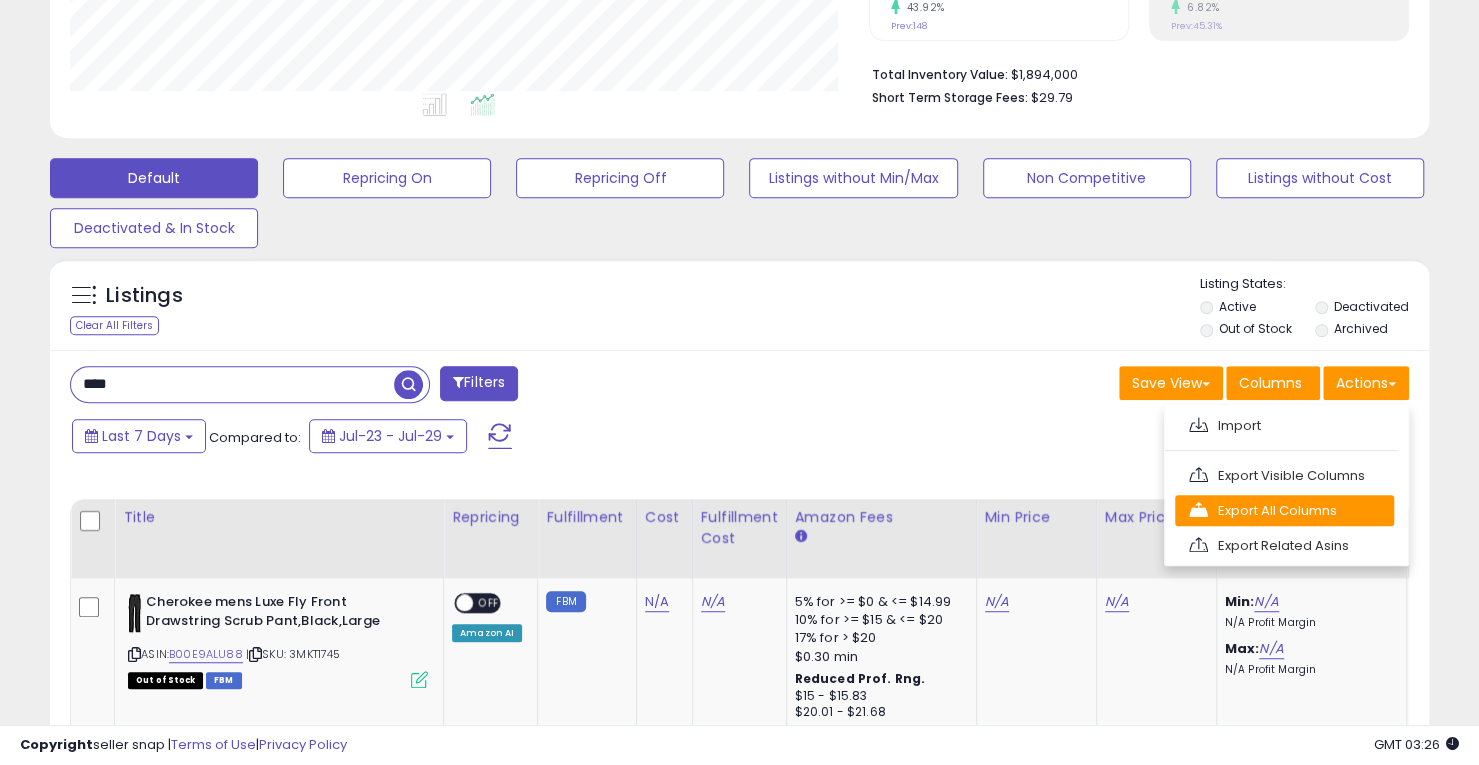 click on "Export All Columns" at bounding box center [1284, 510] 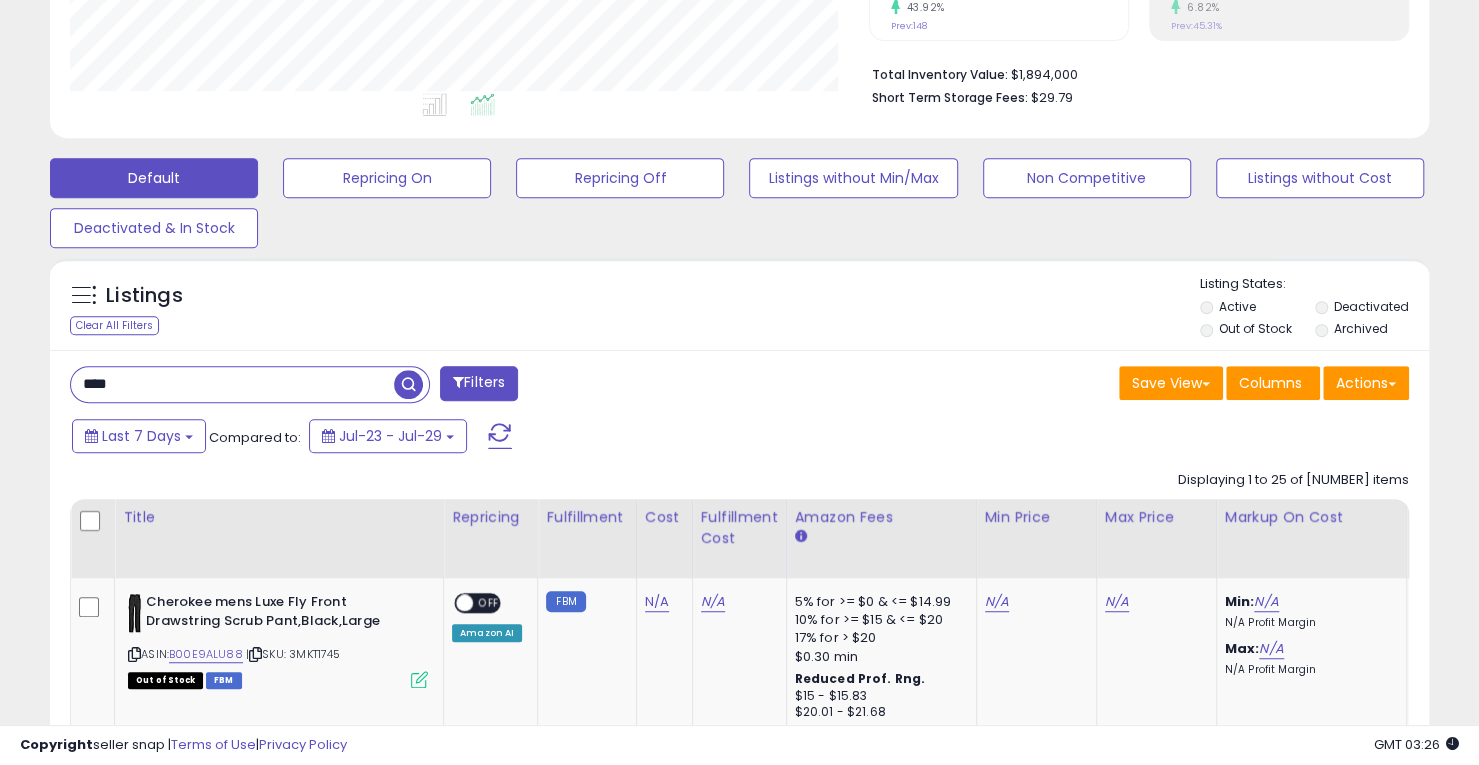 click on "Analytics
Totals For
All Selected Listings
Listings With Cost
Include Returns" at bounding box center [739, -120] 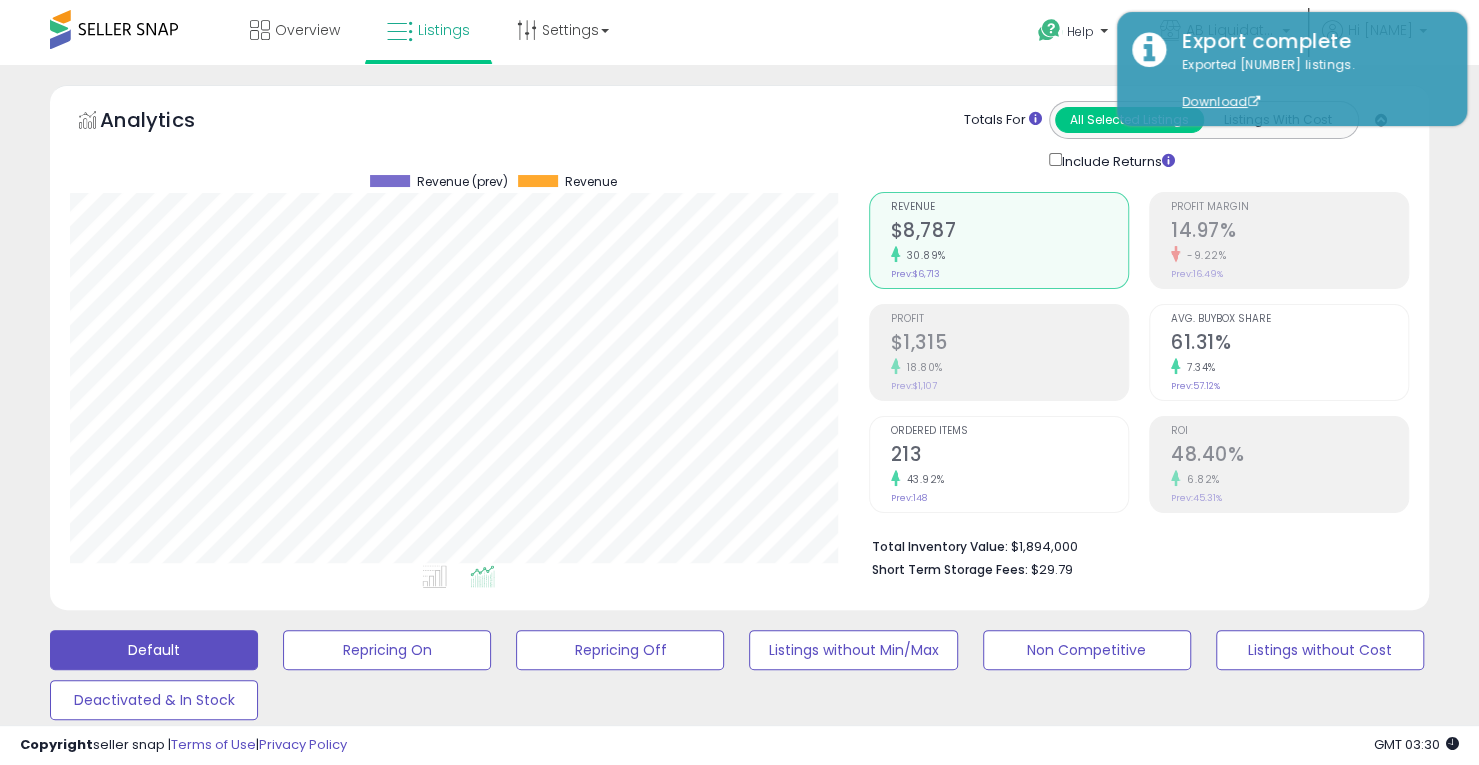 click on "Overview
Listings
Settings" at bounding box center (473, 42) 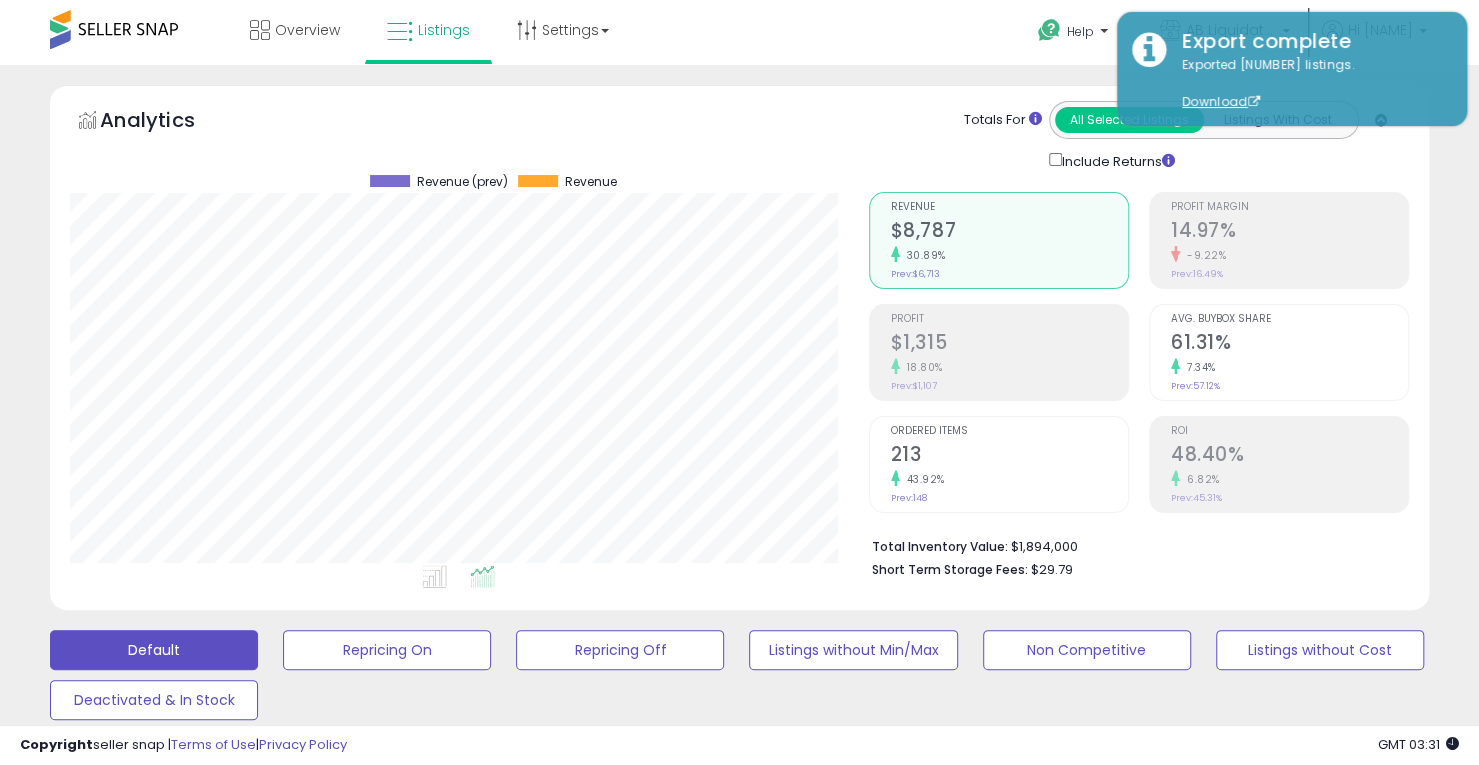 click on "Overview
Listings
Settings" at bounding box center [473, 42] 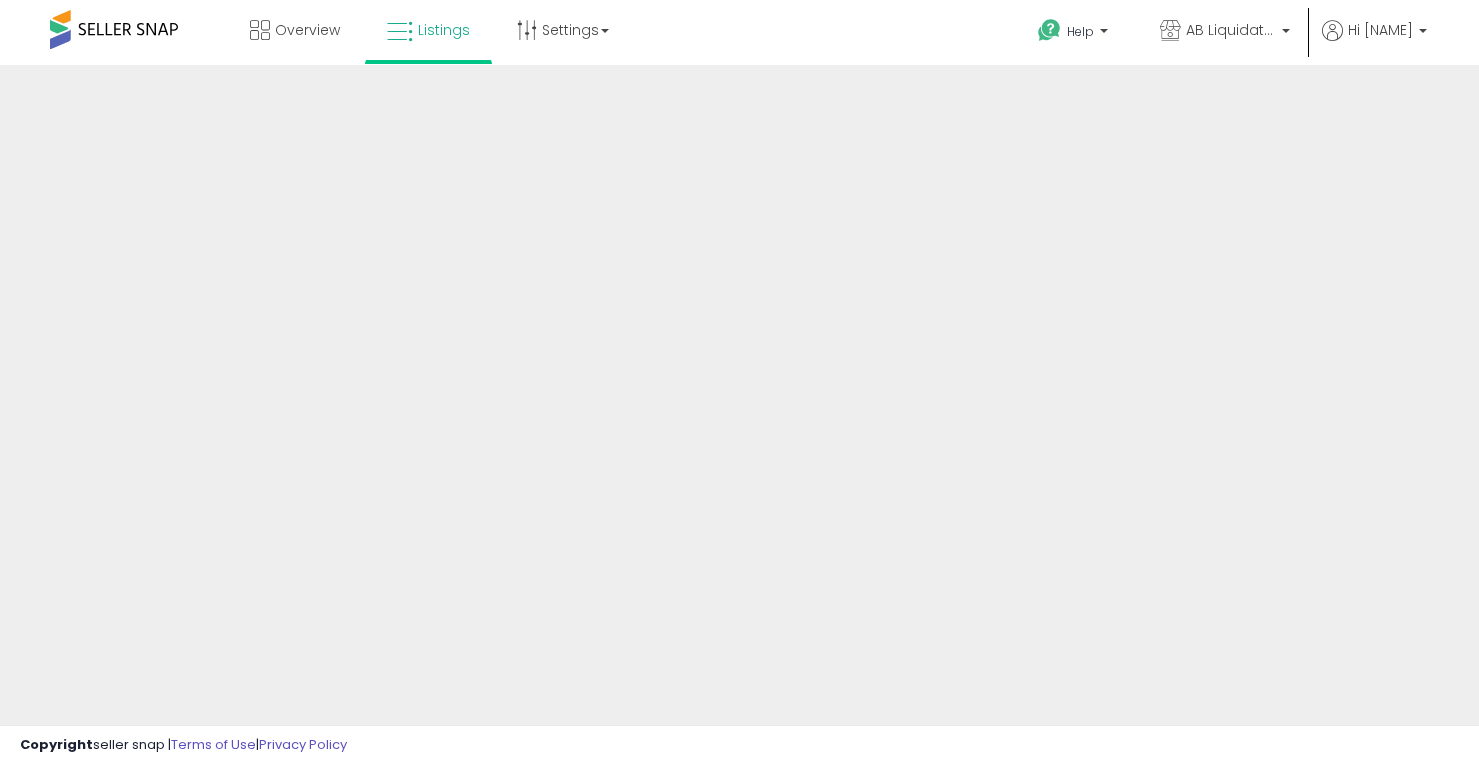 scroll, scrollTop: 0, scrollLeft: 0, axis: both 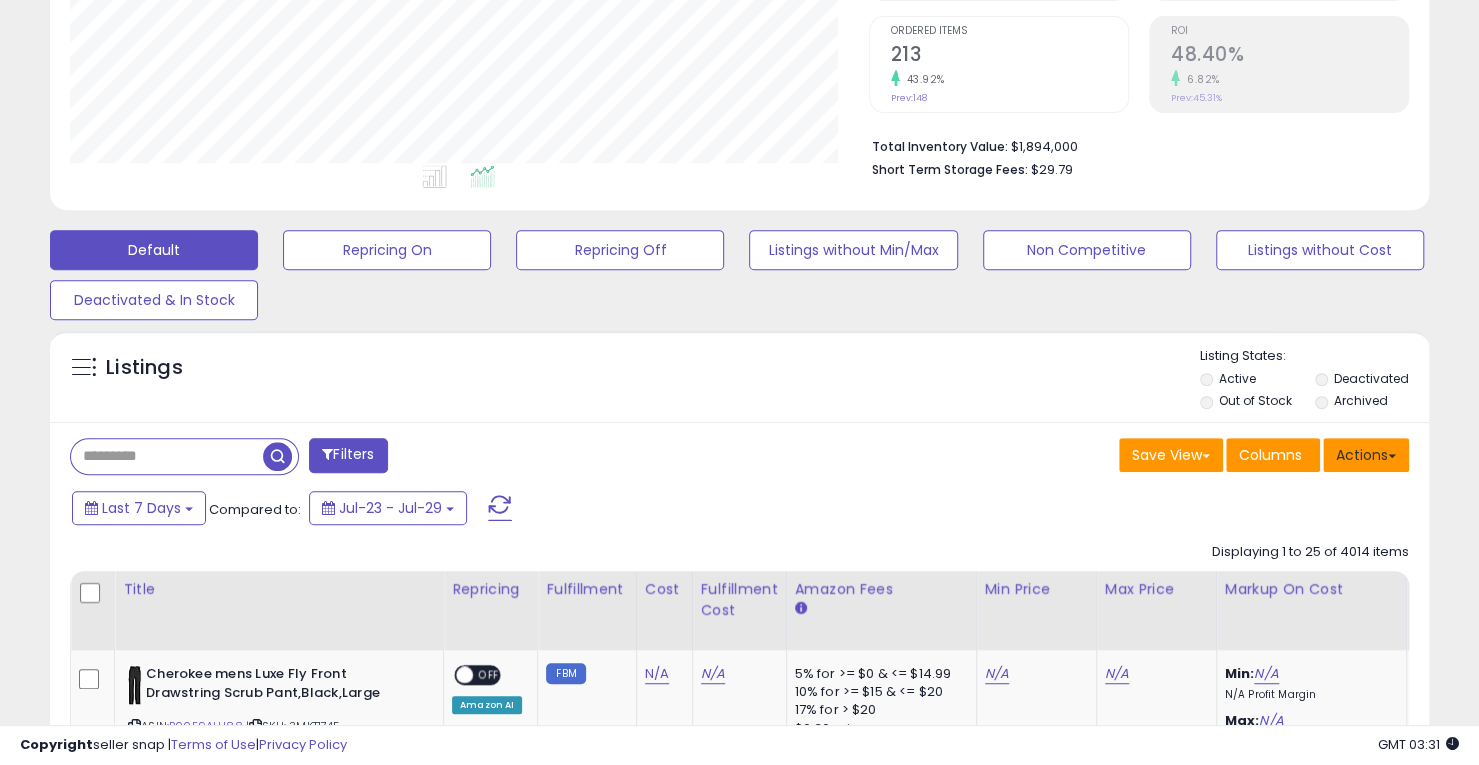 click on "Actions" at bounding box center [1366, 455] 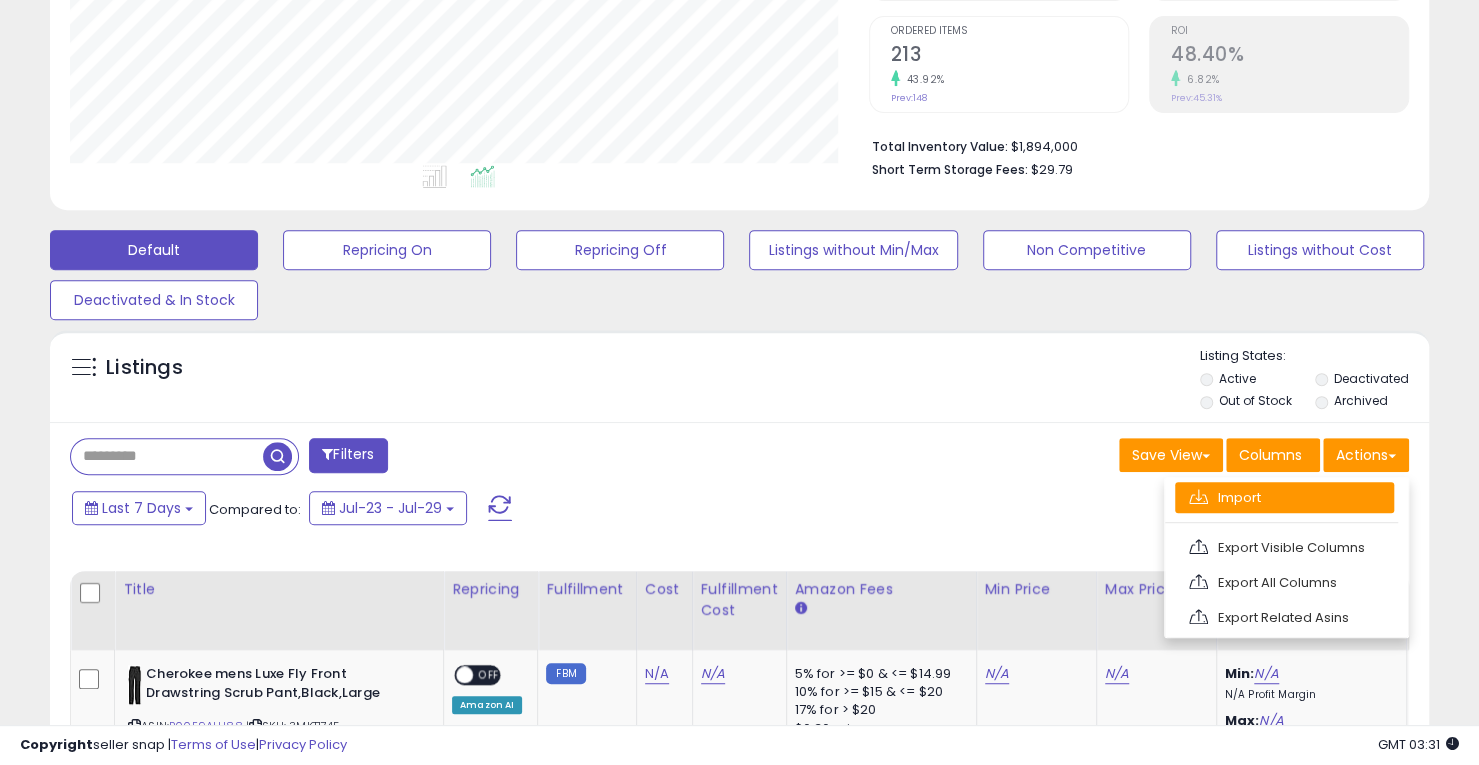 click on "Import" at bounding box center [1284, 497] 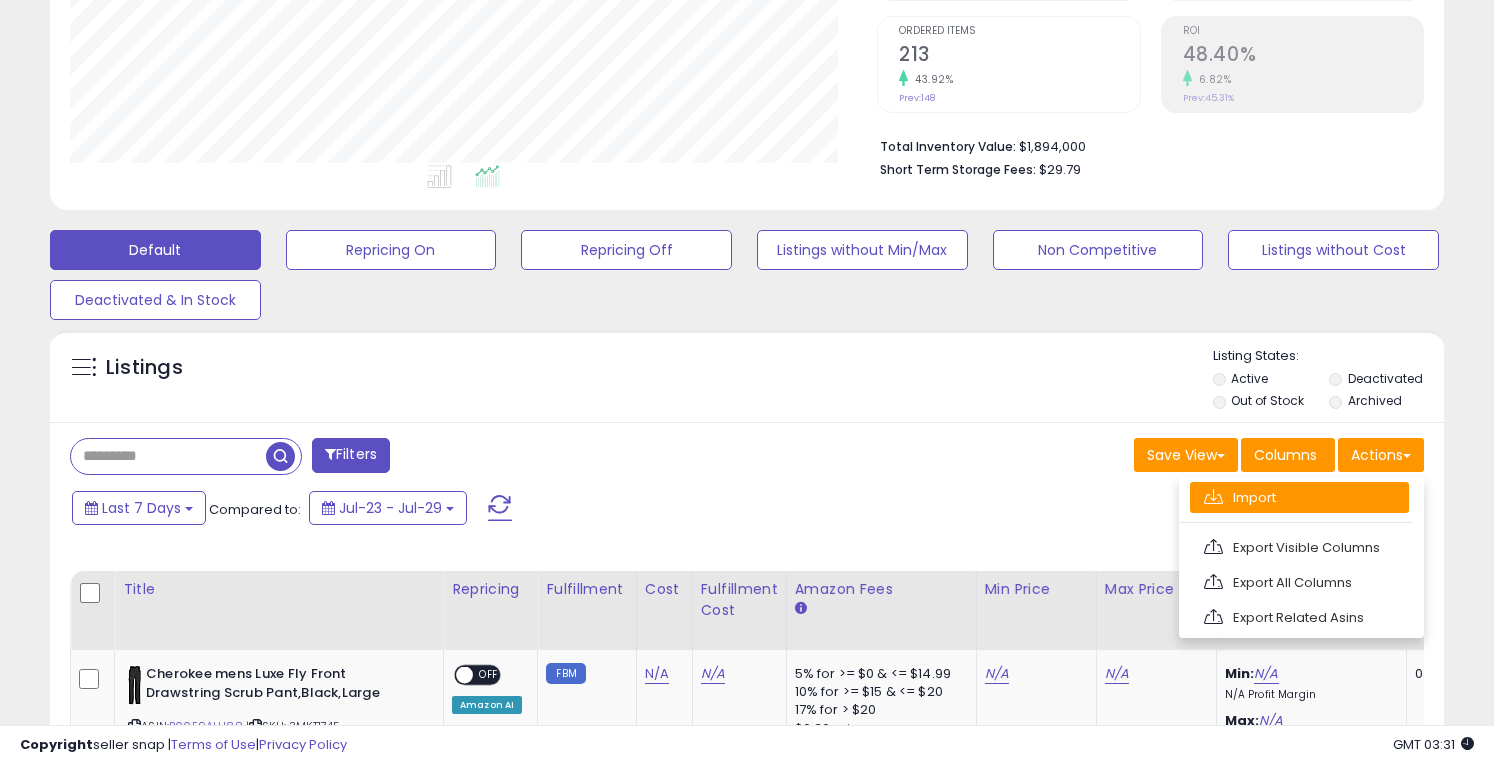 scroll, scrollTop: 999590, scrollLeft: 999192, axis: both 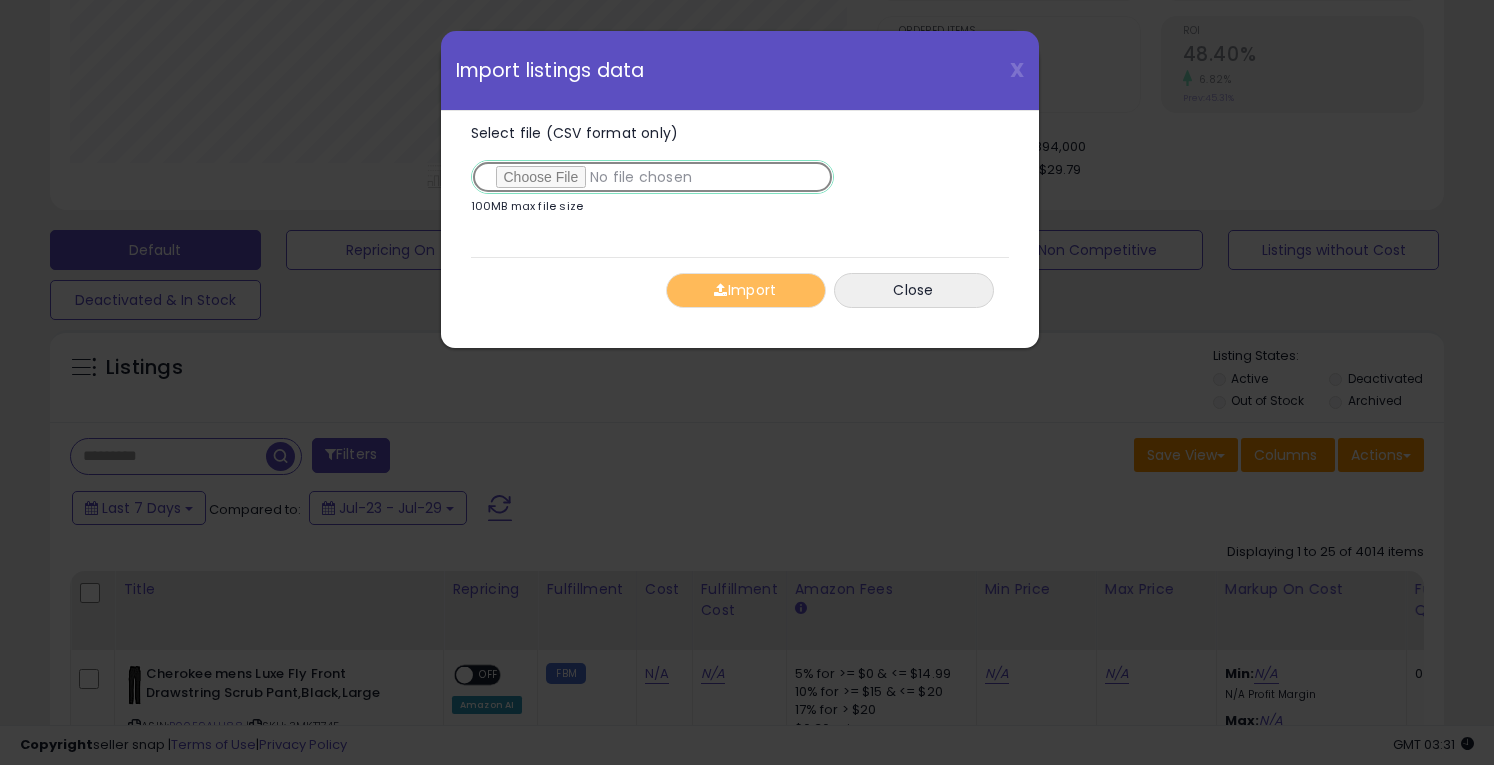 click on "Select file (CSV format only)" at bounding box center (652, 177) 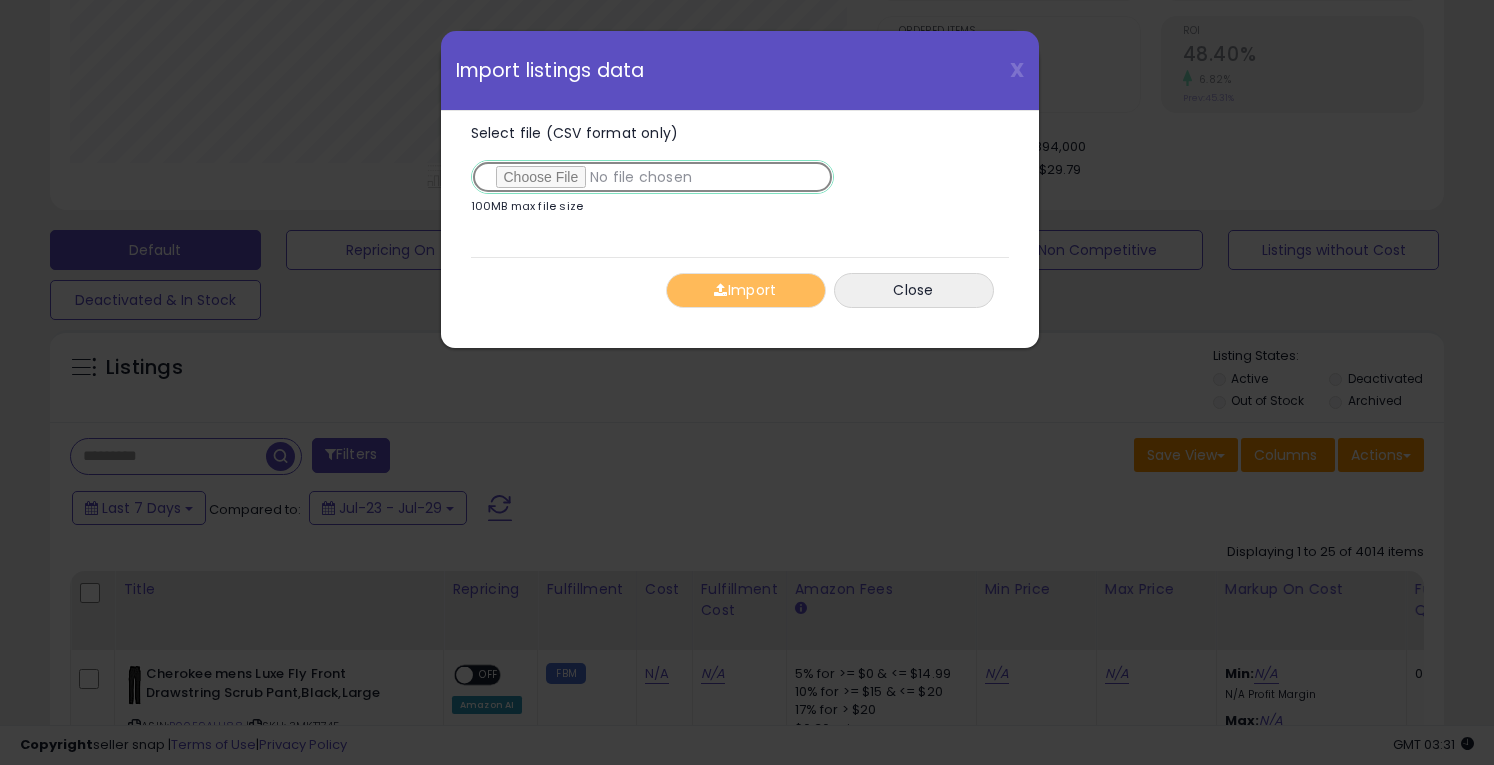 type on "**********" 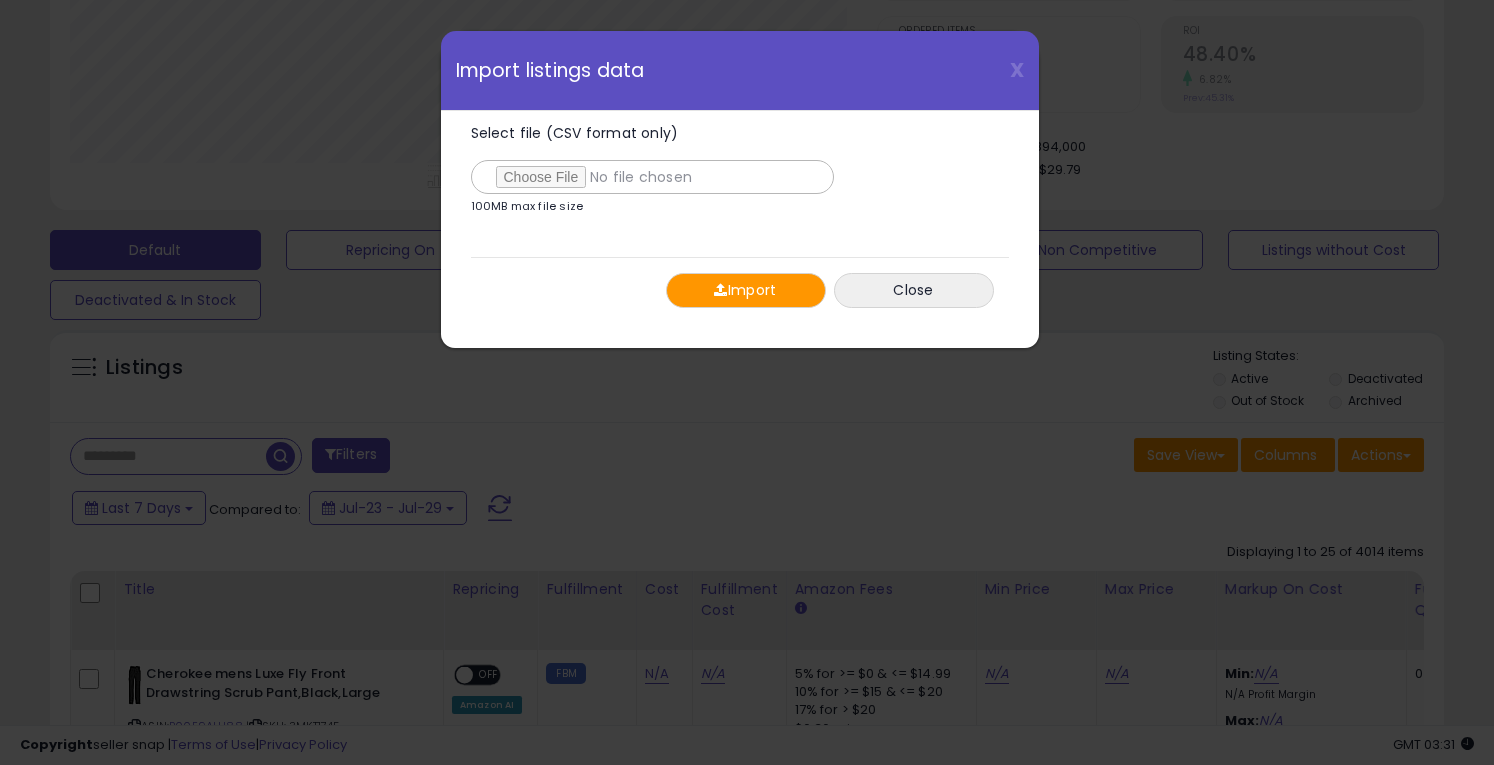 click on "Import" at bounding box center (746, 290) 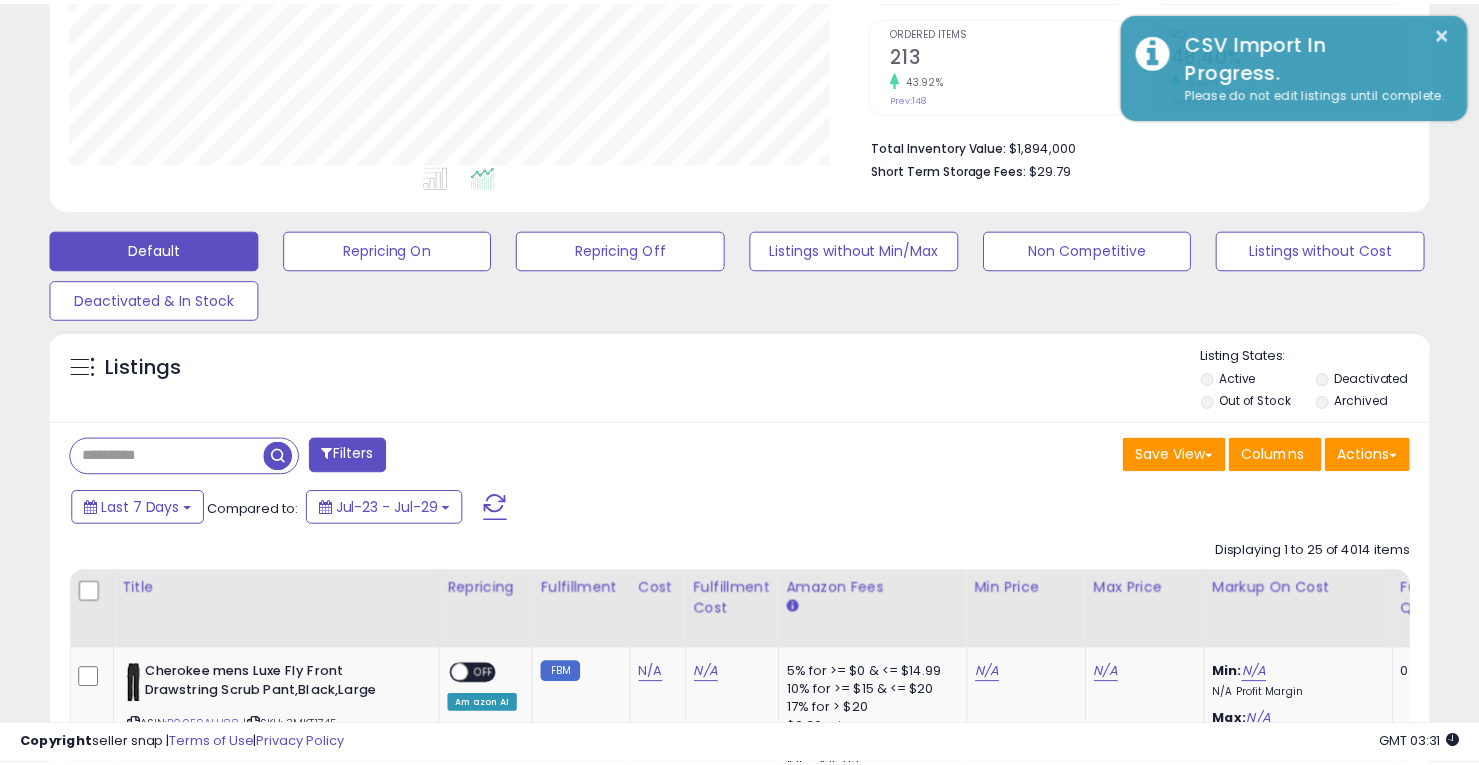 scroll, scrollTop: 410, scrollLeft: 798, axis: both 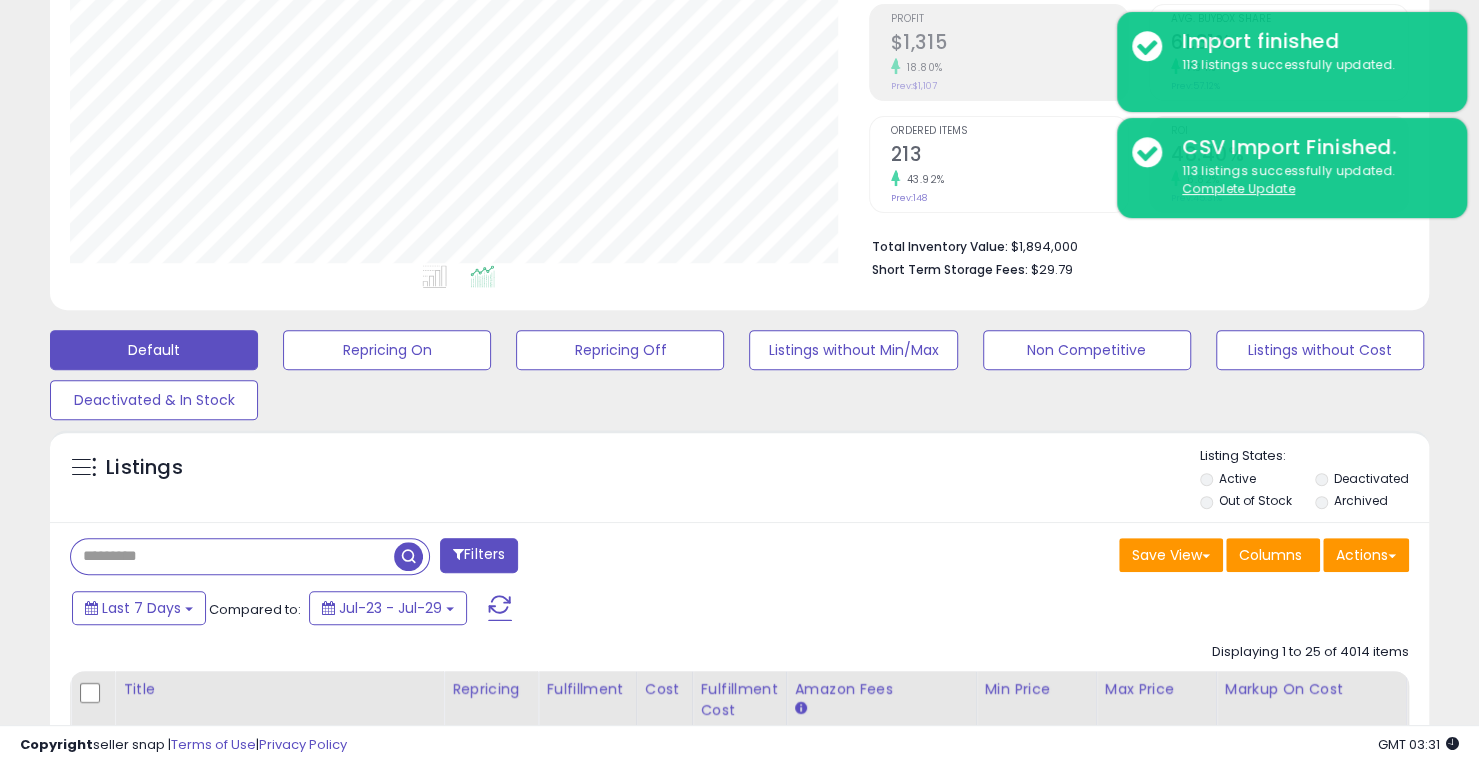 click at bounding box center (232, 556) 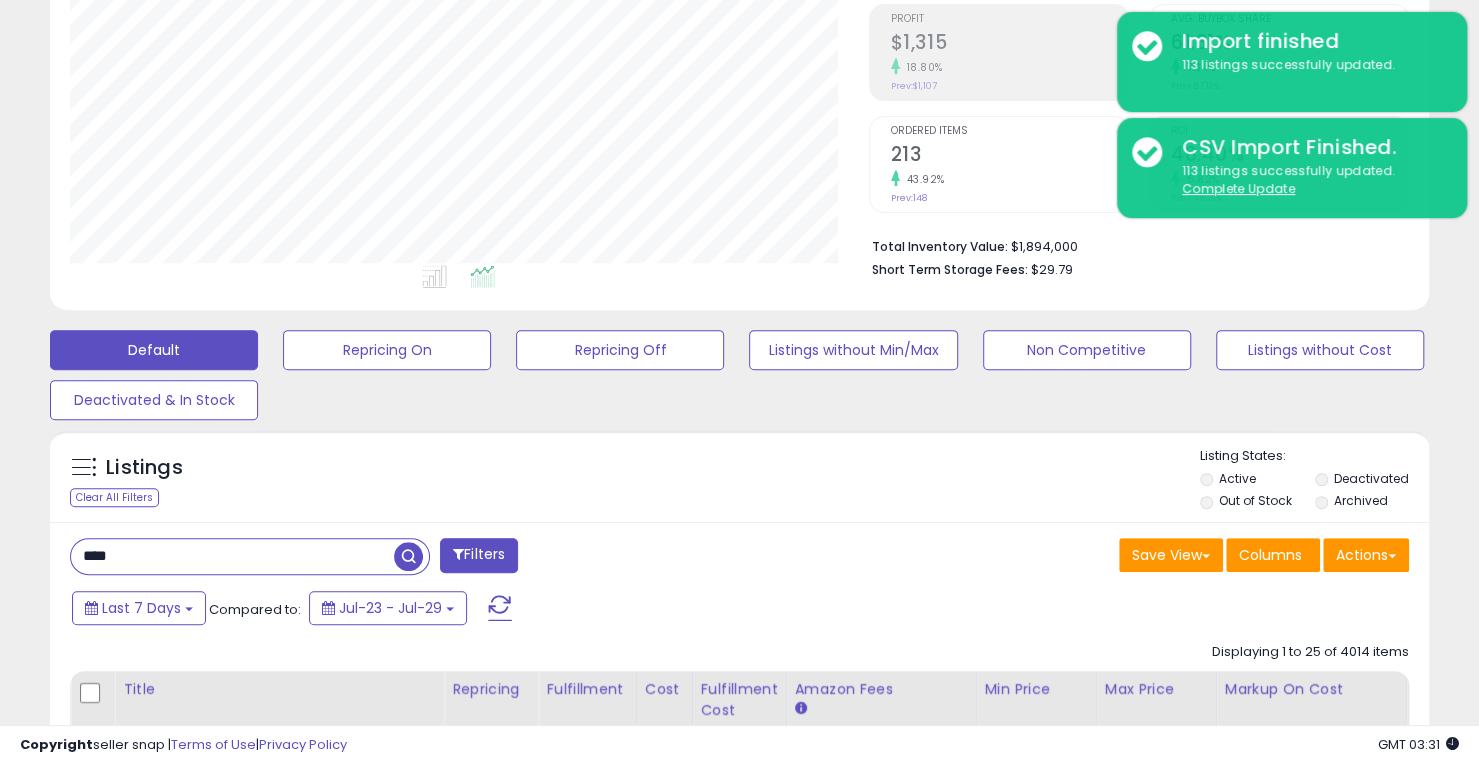 type on "****" 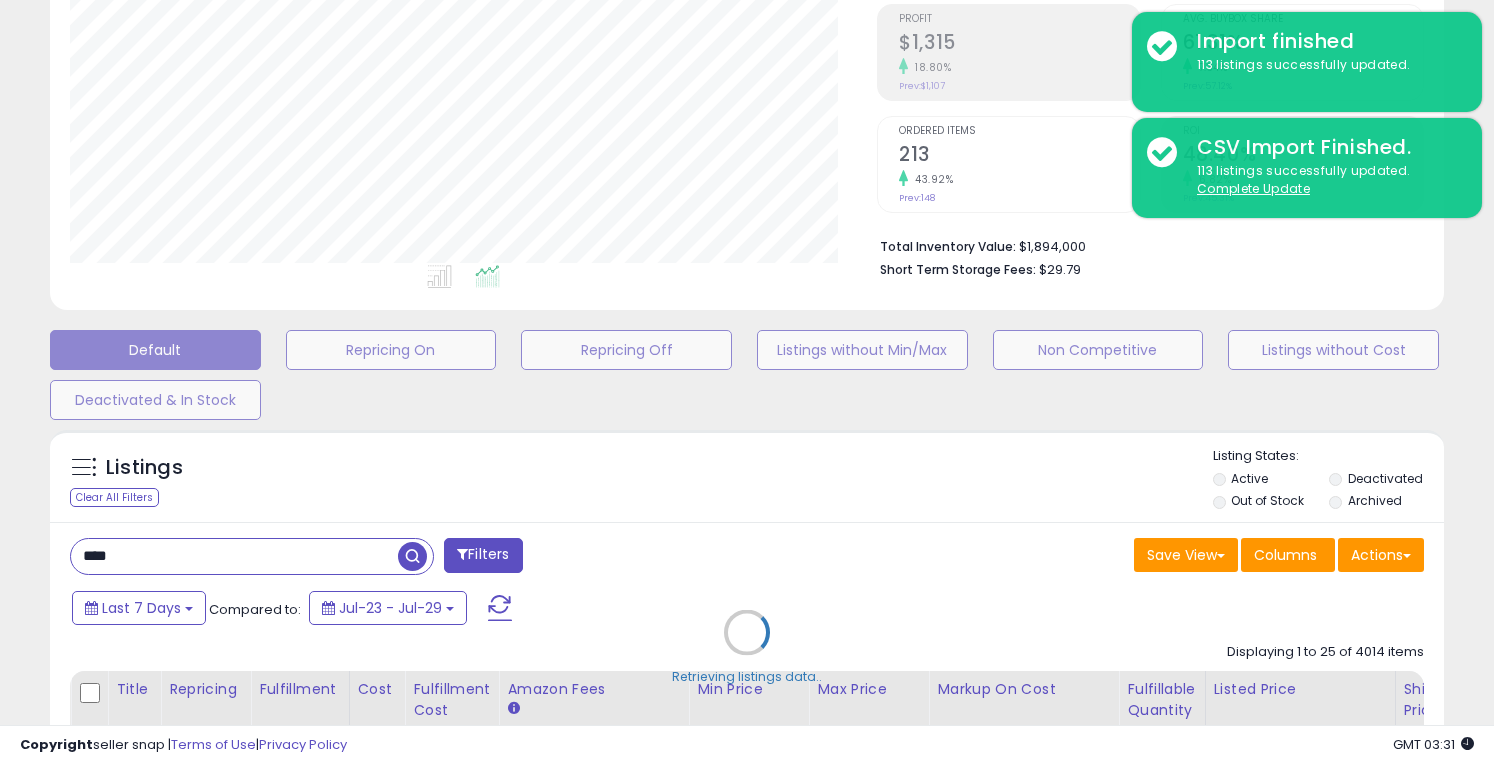 scroll, scrollTop: 999590, scrollLeft: 999192, axis: both 